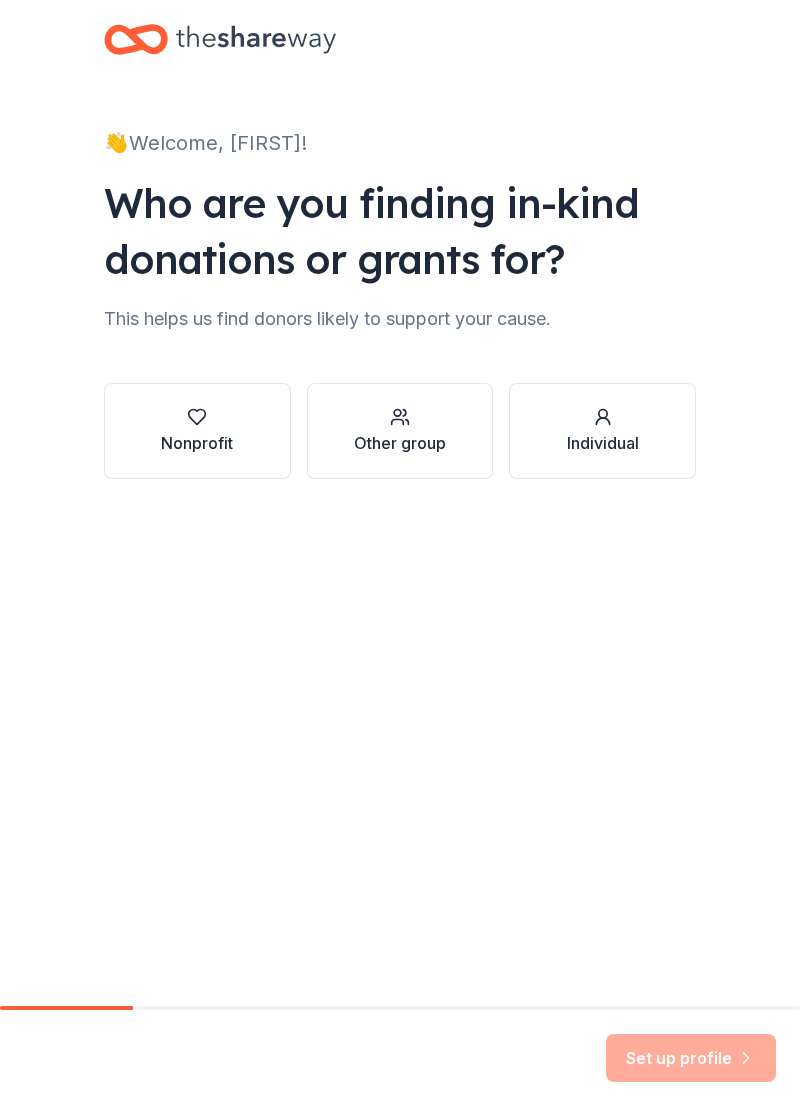 scroll, scrollTop: 0, scrollLeft: 0, axis: both 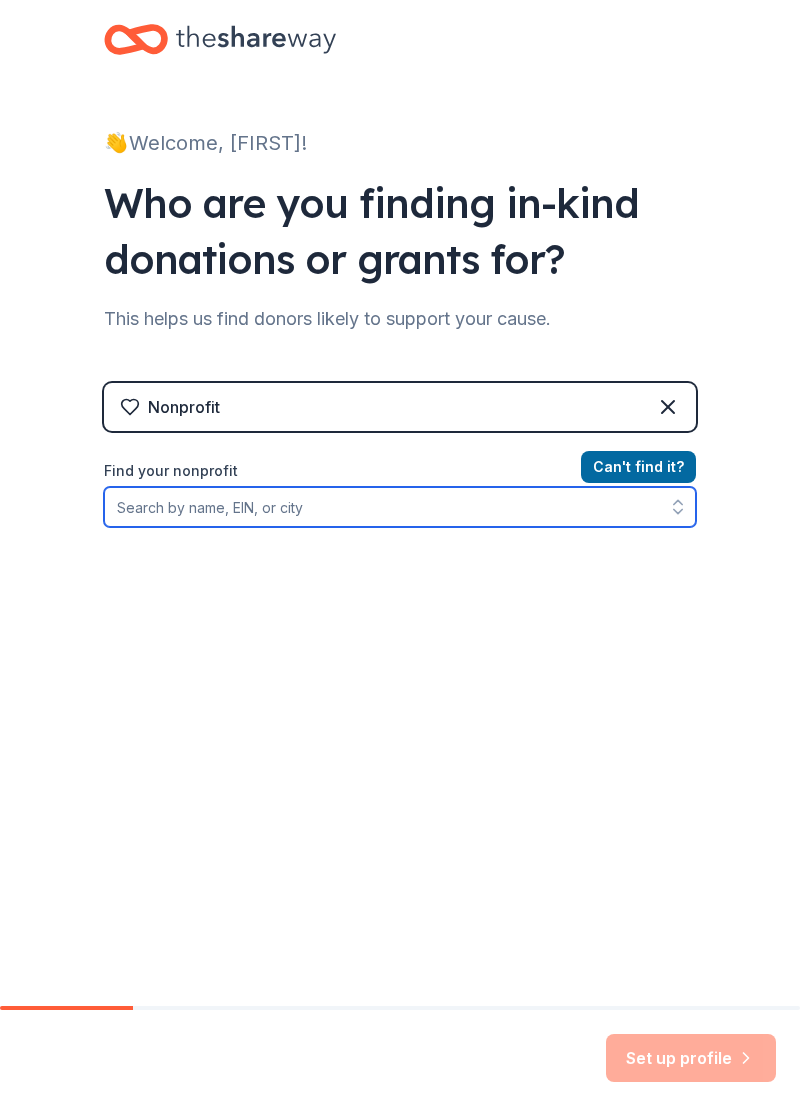 click on "Find your nonprofit" at bounding box center [400, 507] 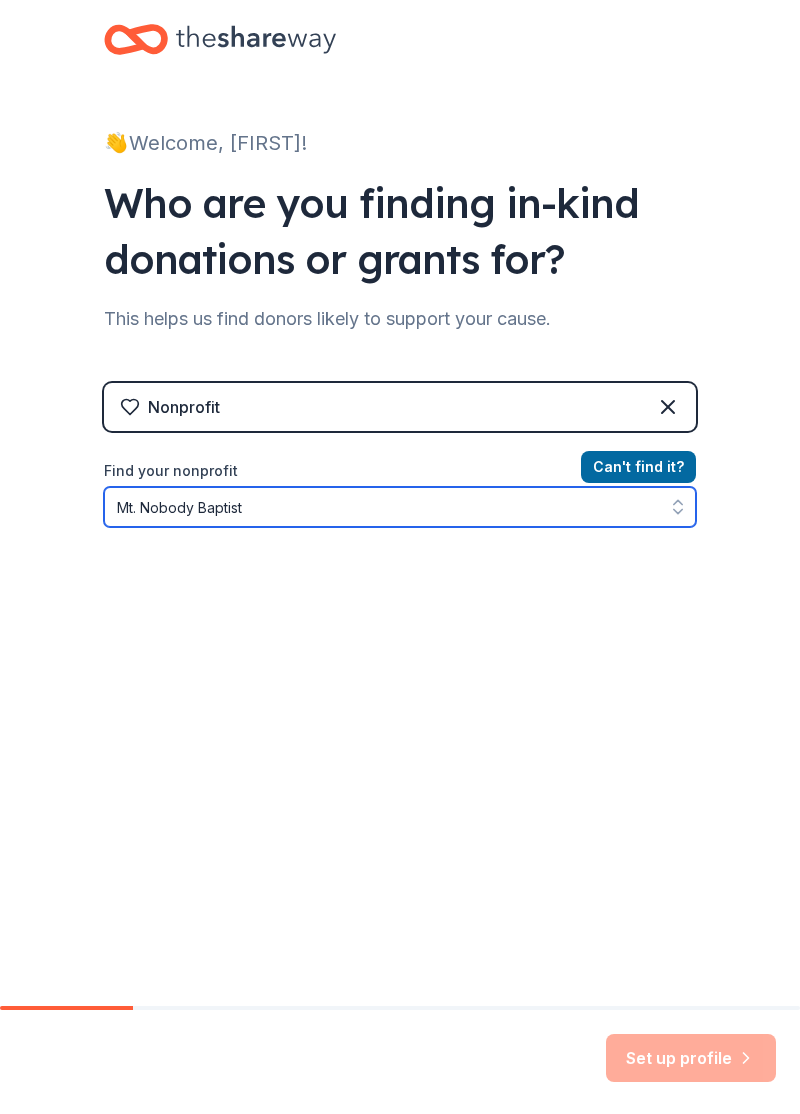 click on "Mt. Nobody Baptist" at bounding box center [400, 507] 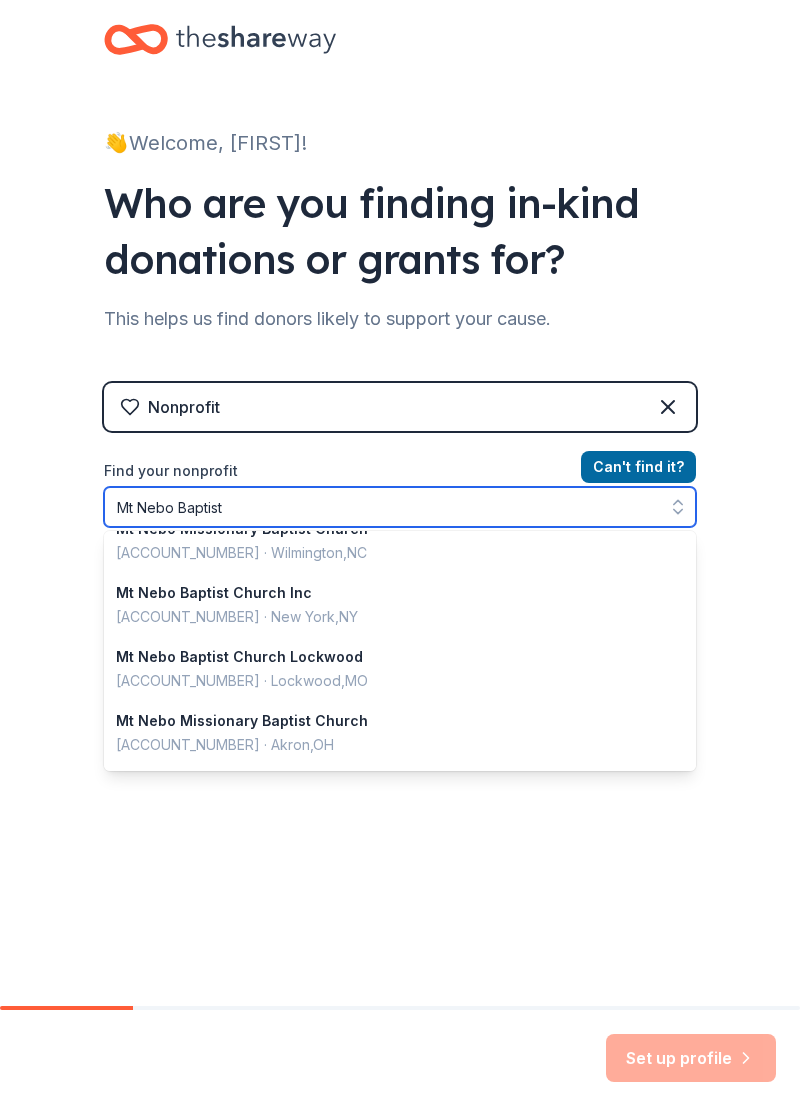 scroll, scrollTop: 0, scrollLeft: 0, axis: both 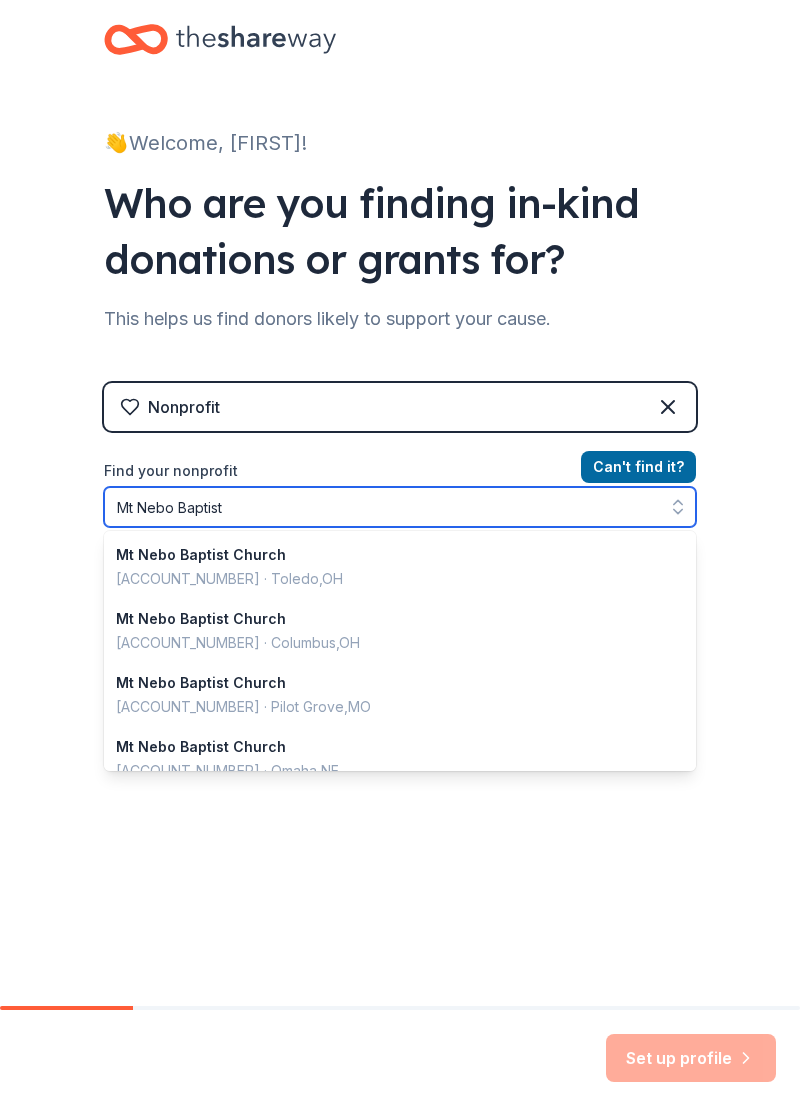 click on "Mt Nebo Baptist" at bounding box center (400, 507) 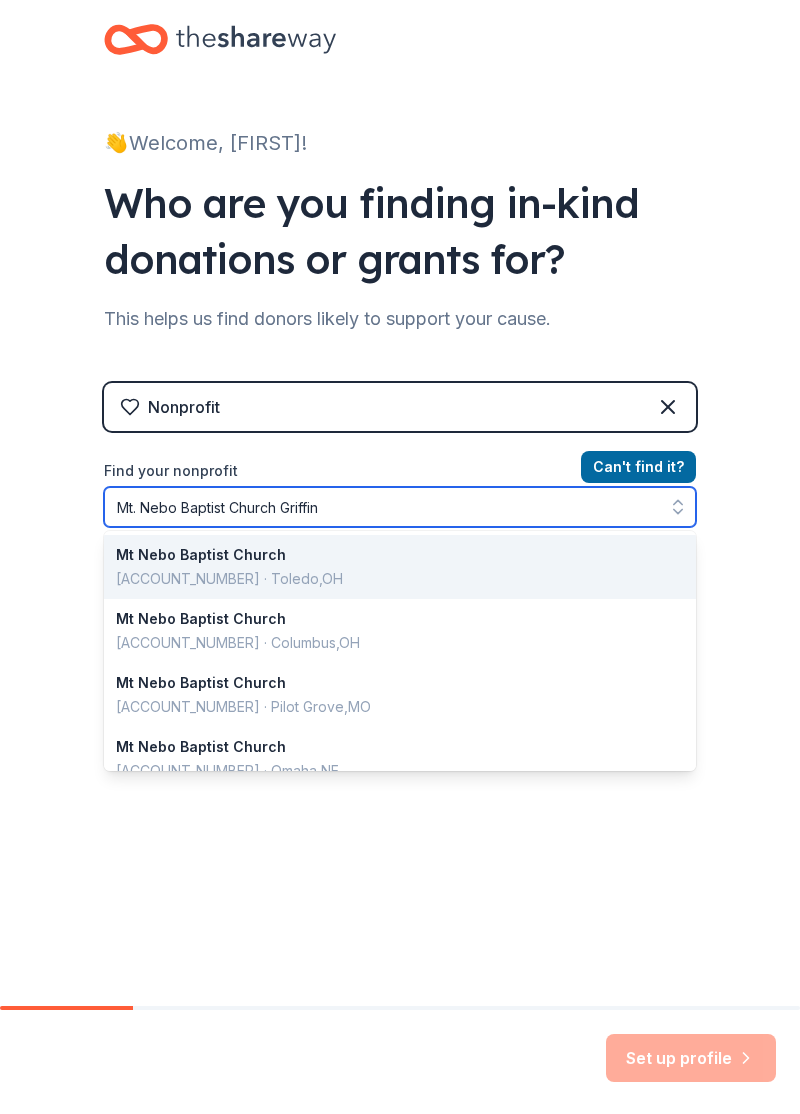 type on "Mt. Nebo Baptist Church Griffin" 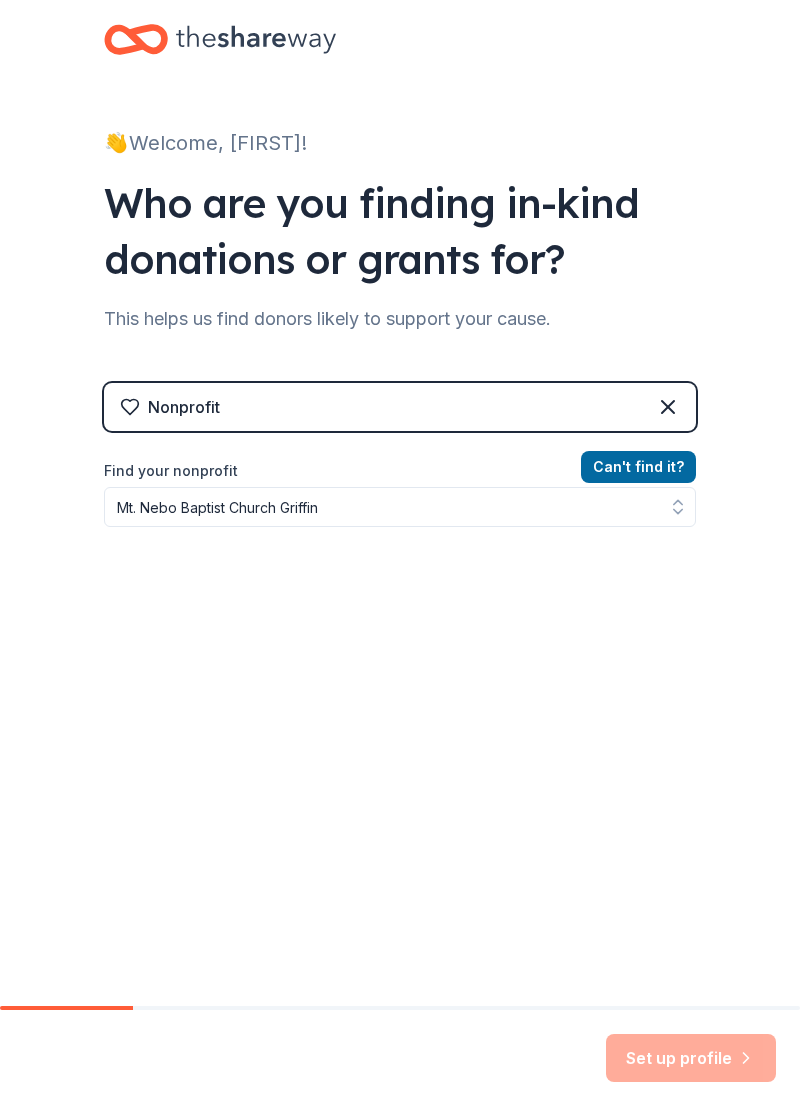 click on "Can ' t find it?" at bounding box center (638, 467) 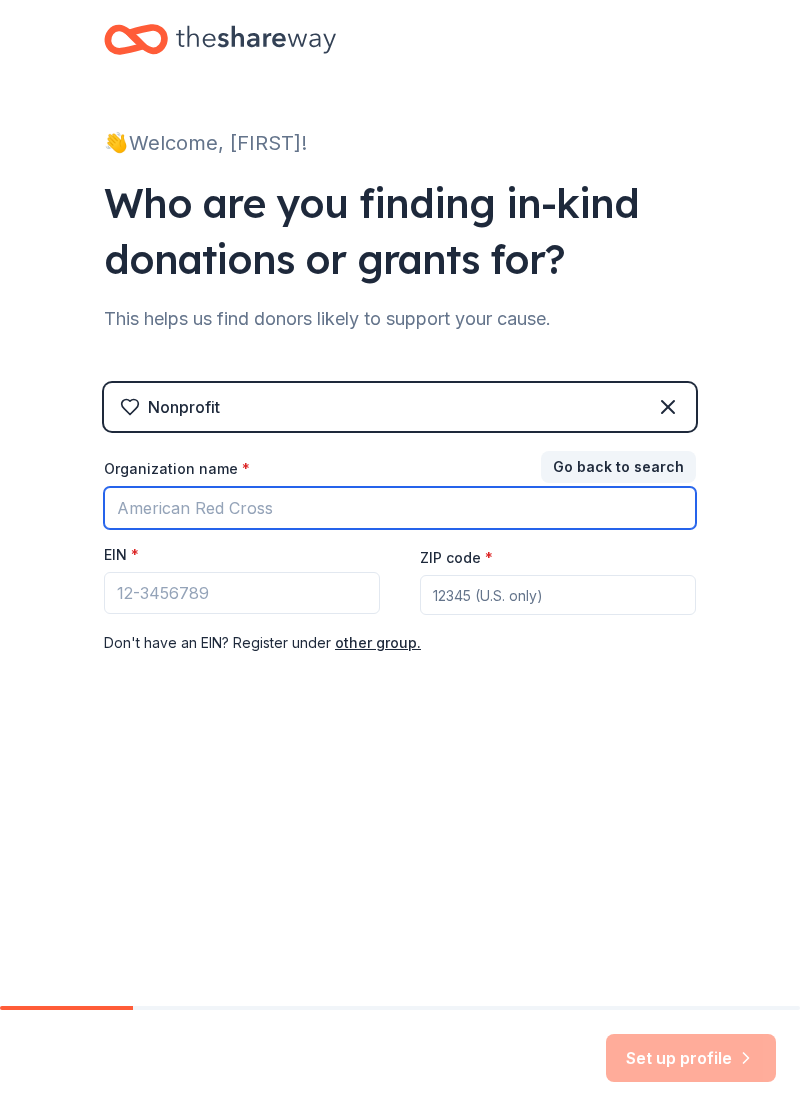click on "Organization name *" at bounding box center [400, 508] 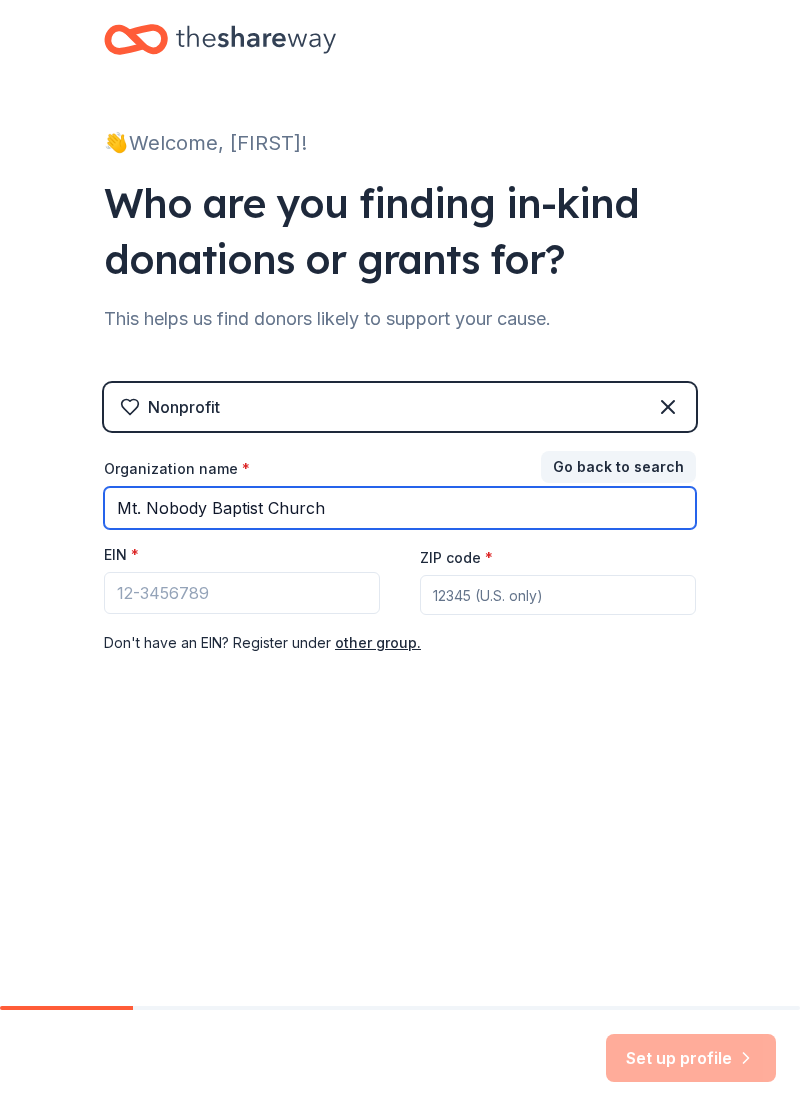 type on "Mt. Nobody Baptist Church" 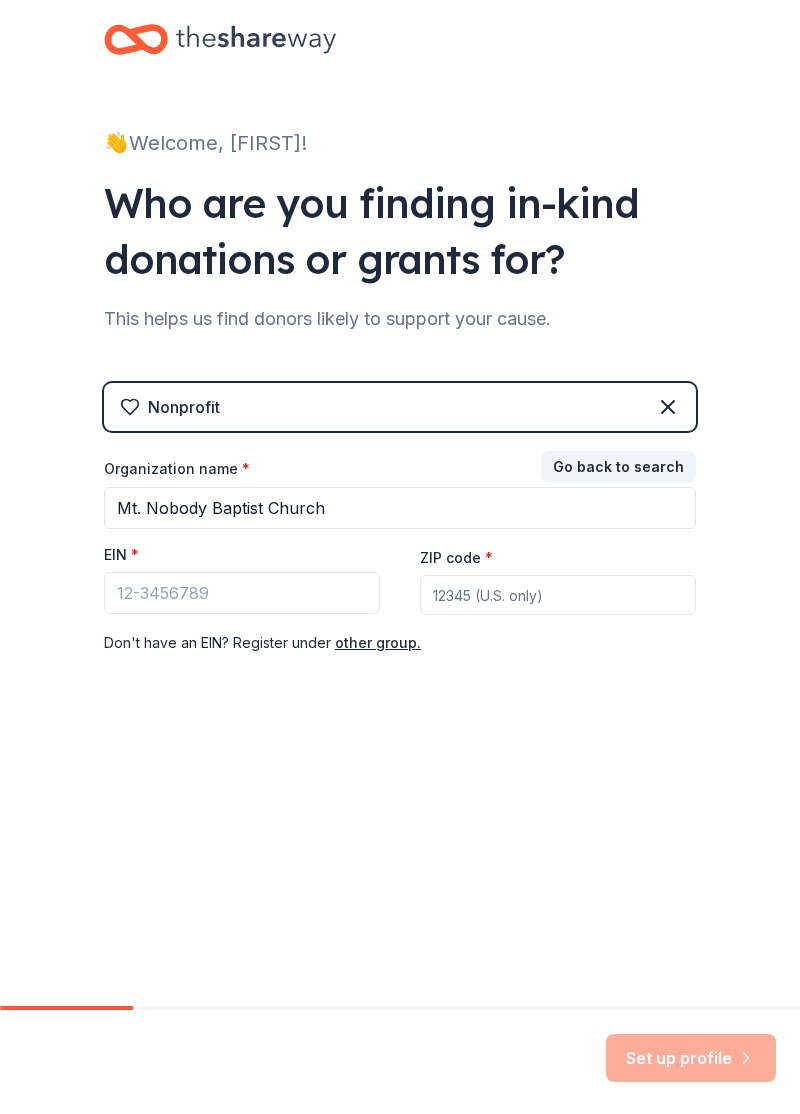 click on "ZIP code *" at bounding box center [558, 595] 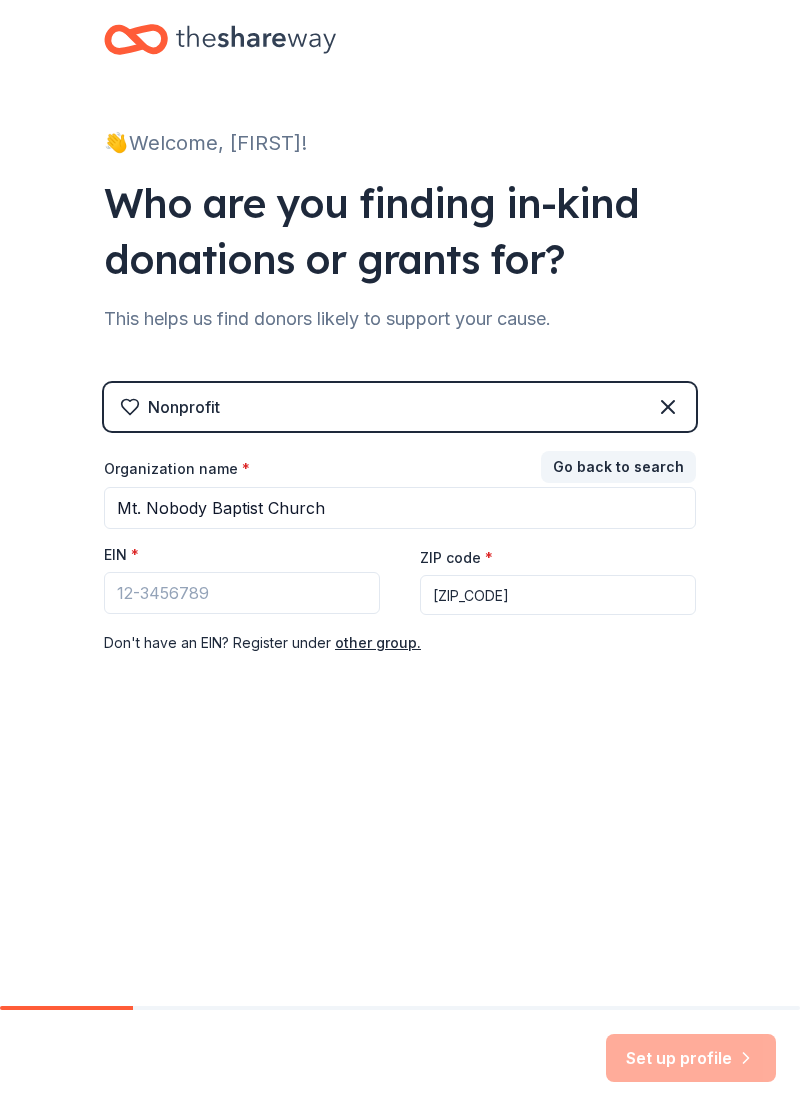 type on "[ZIP_CODE]" 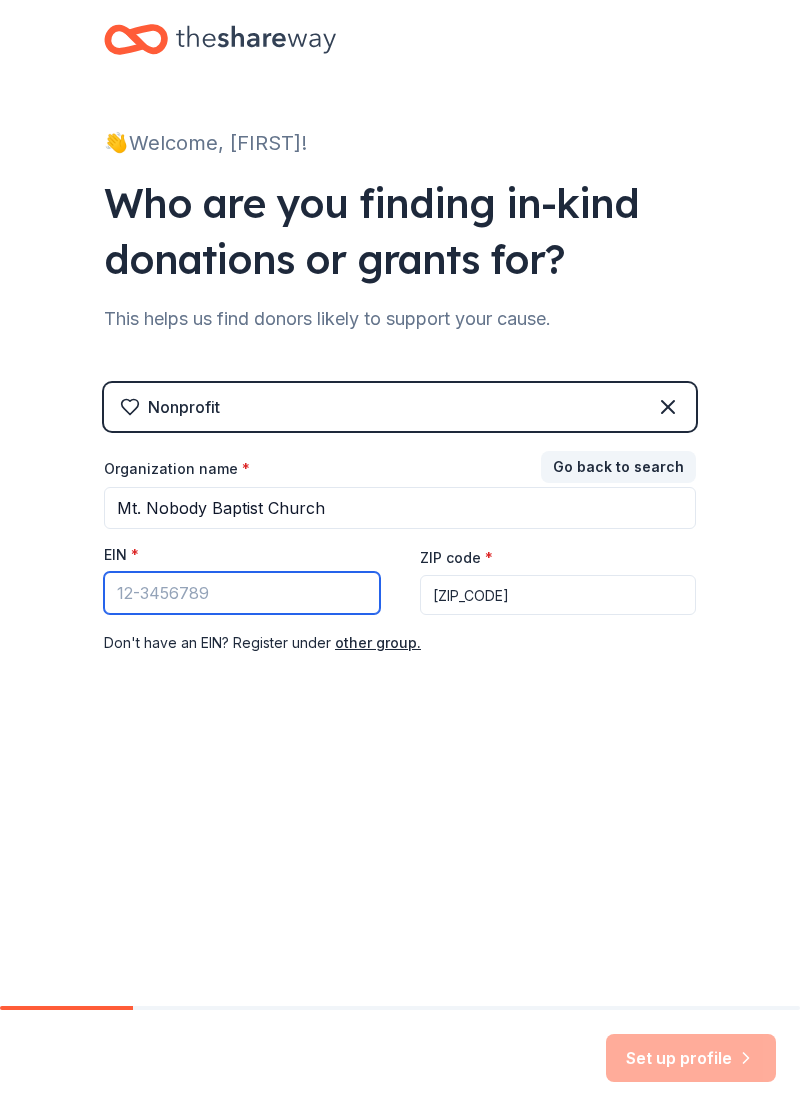 click on "EIN *" at bounding box center [242, 593] 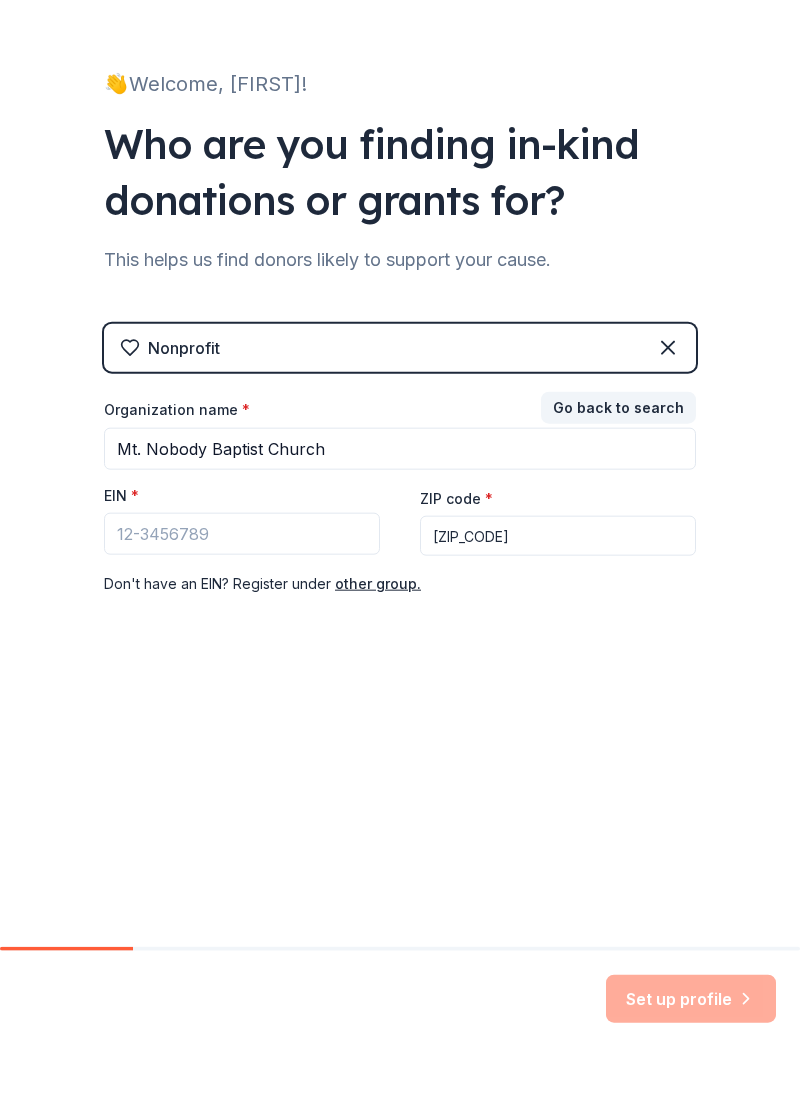 click 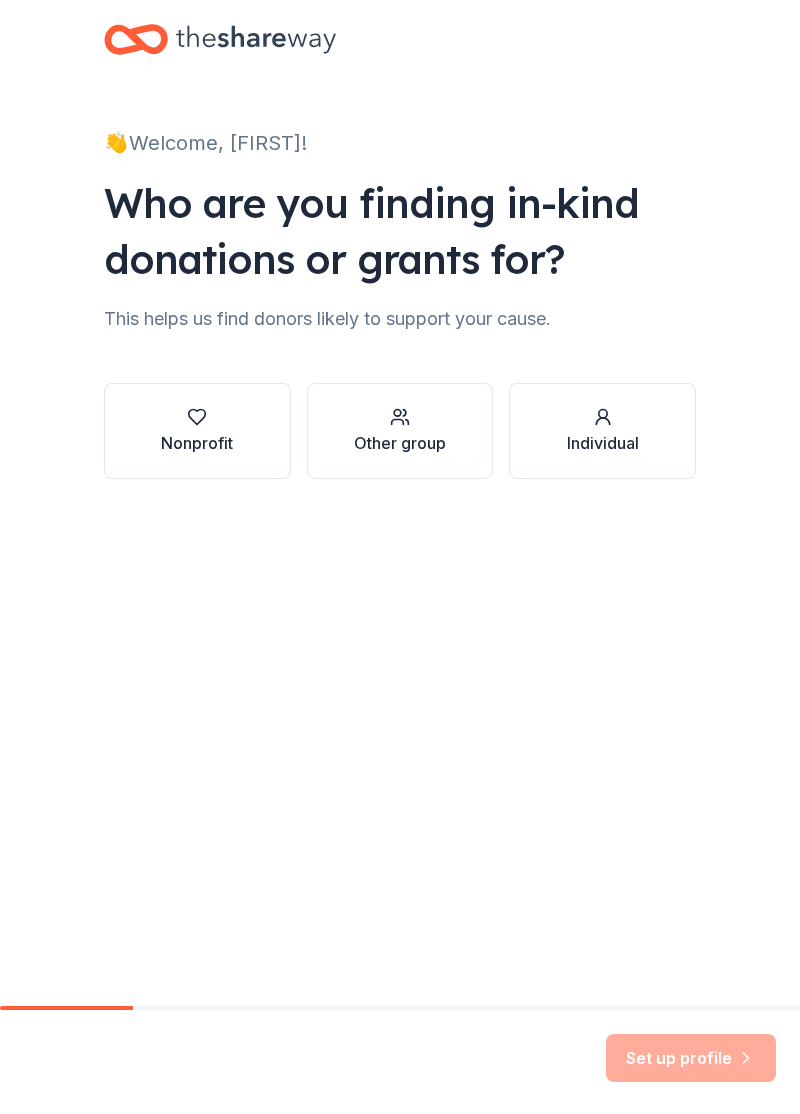 click on "Individual" at bounding box center (603, 443) 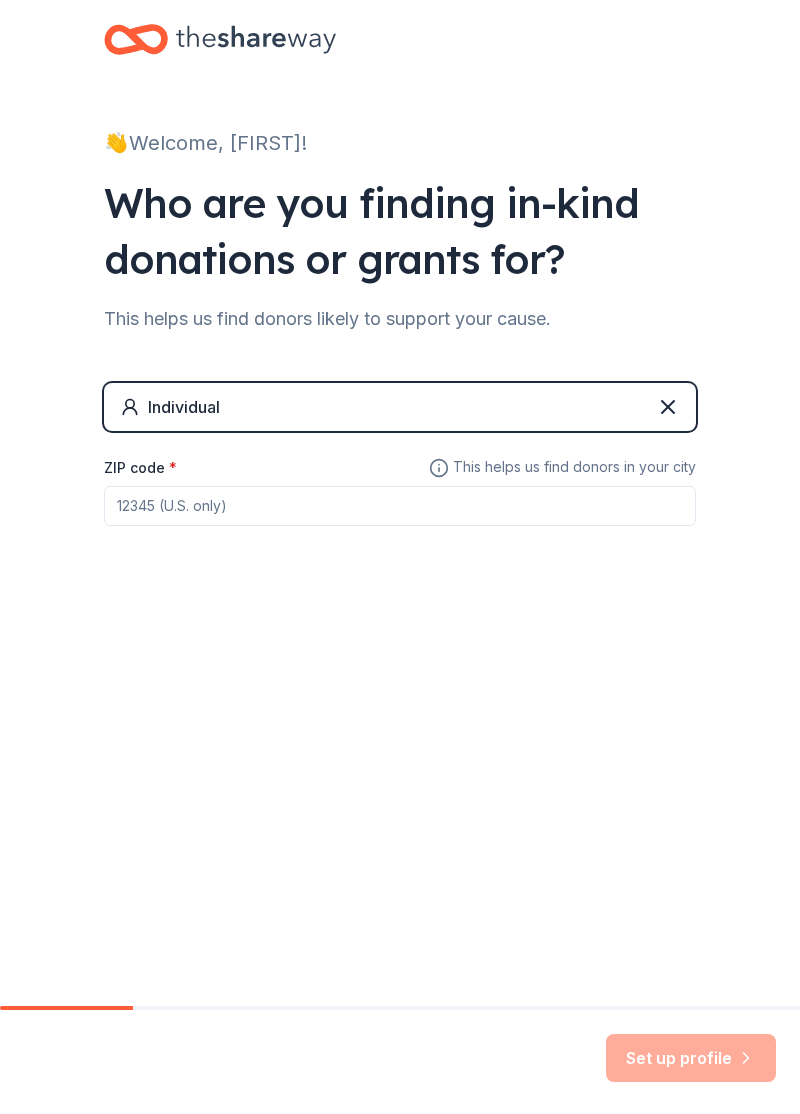 click on "ZIP code *" at bounding box center [400, 506] 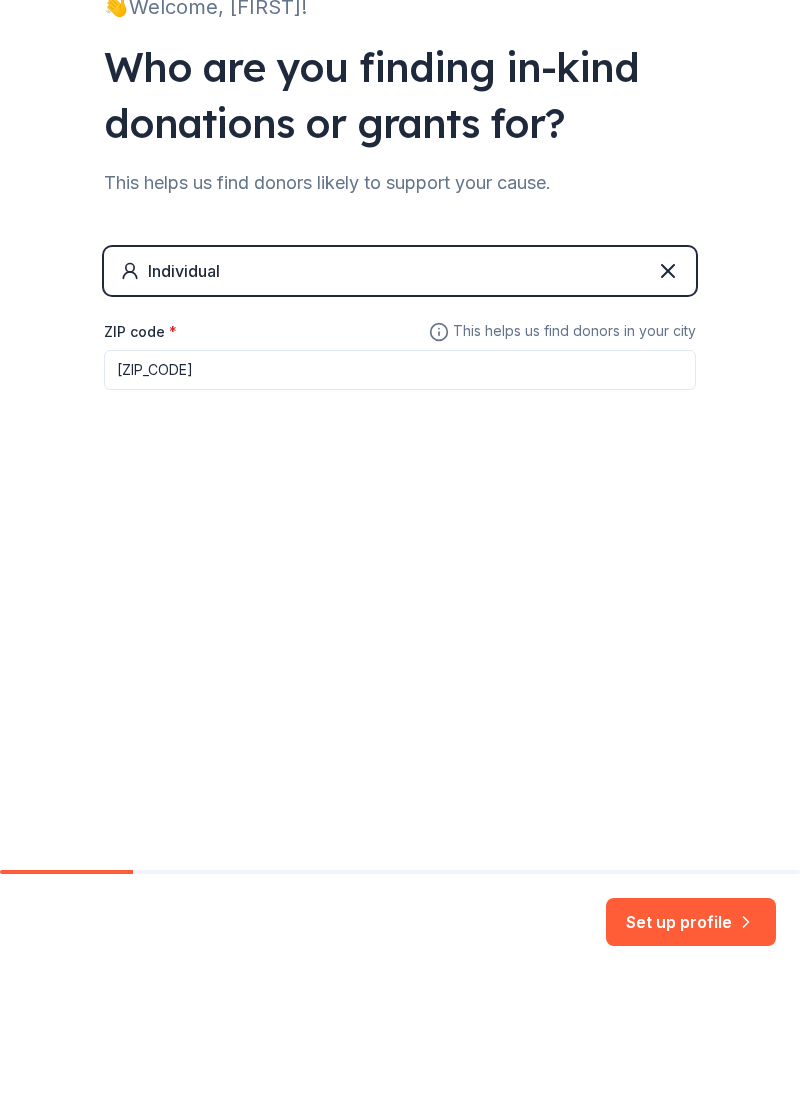 scroll, scrollTop: 0, scrollLeft: 0, axis: both 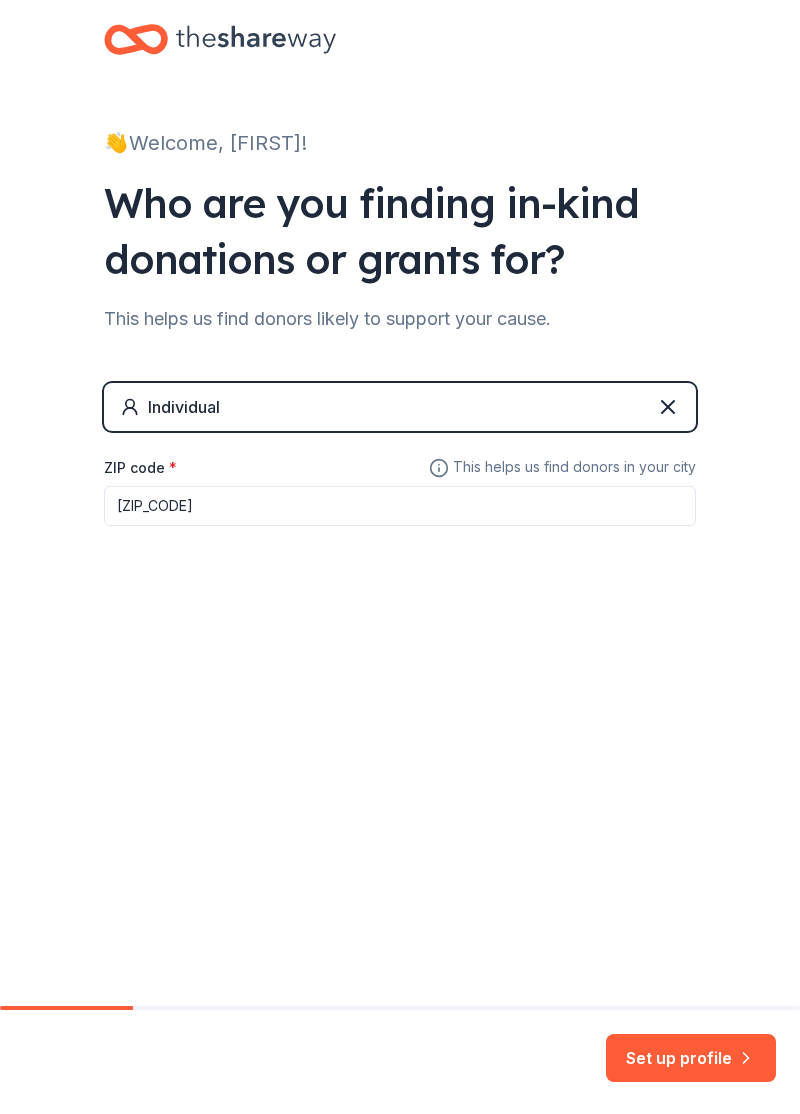 click 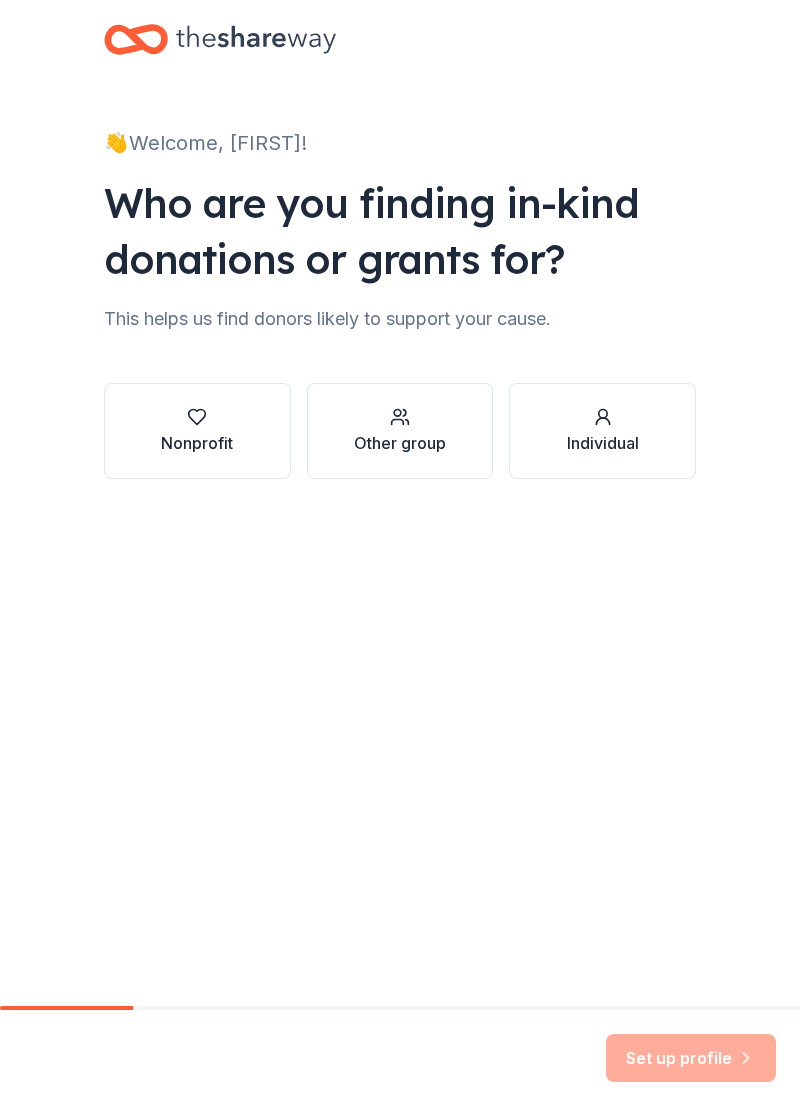 click 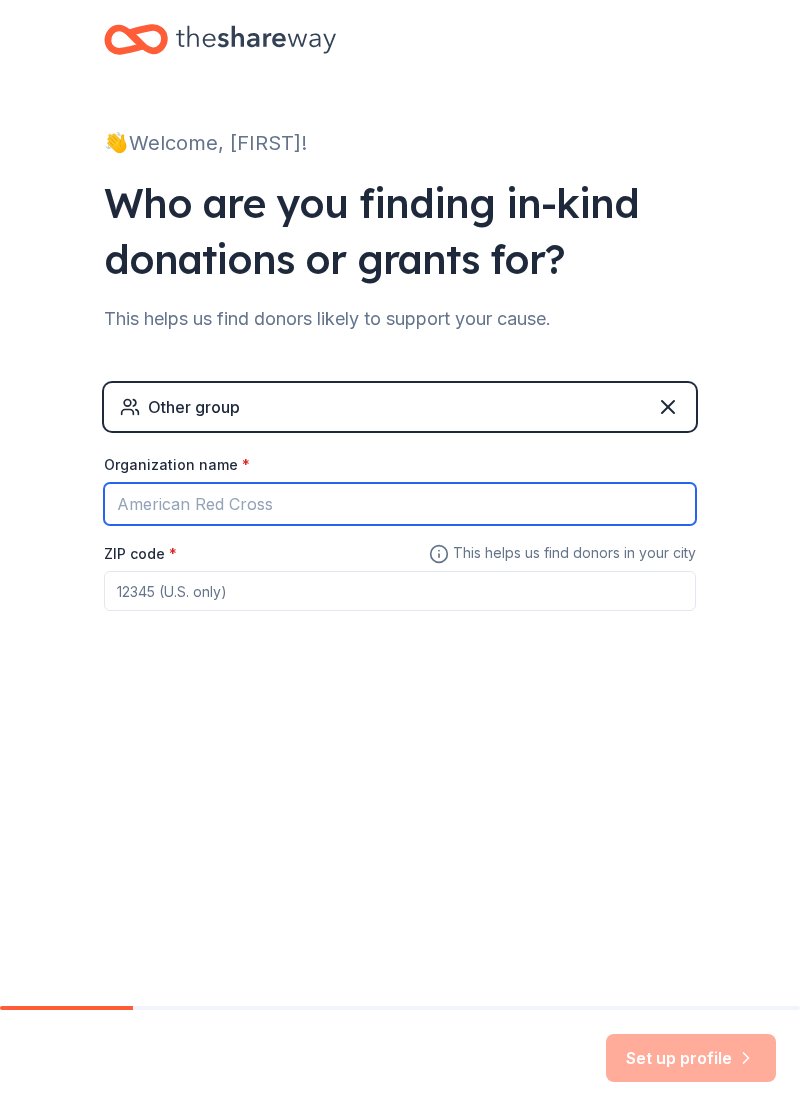 click on "Organization name *" at bounding box center [400, 504] 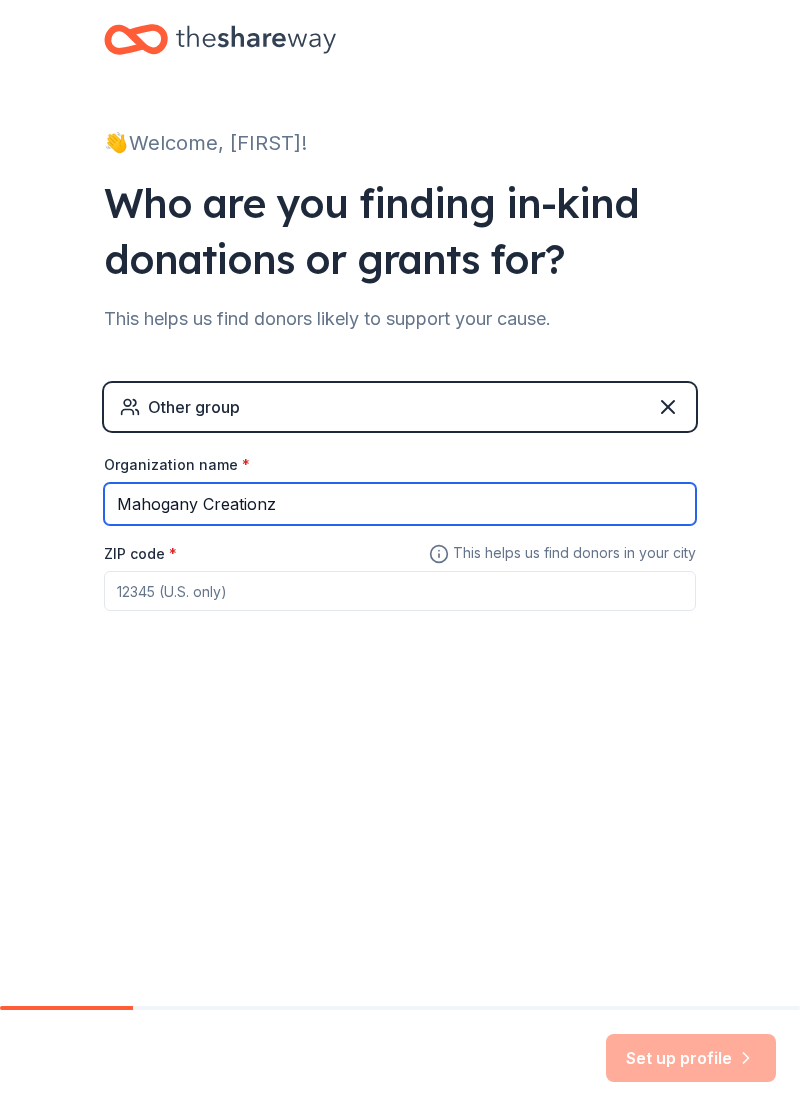 type on "Mahogany Creationz" 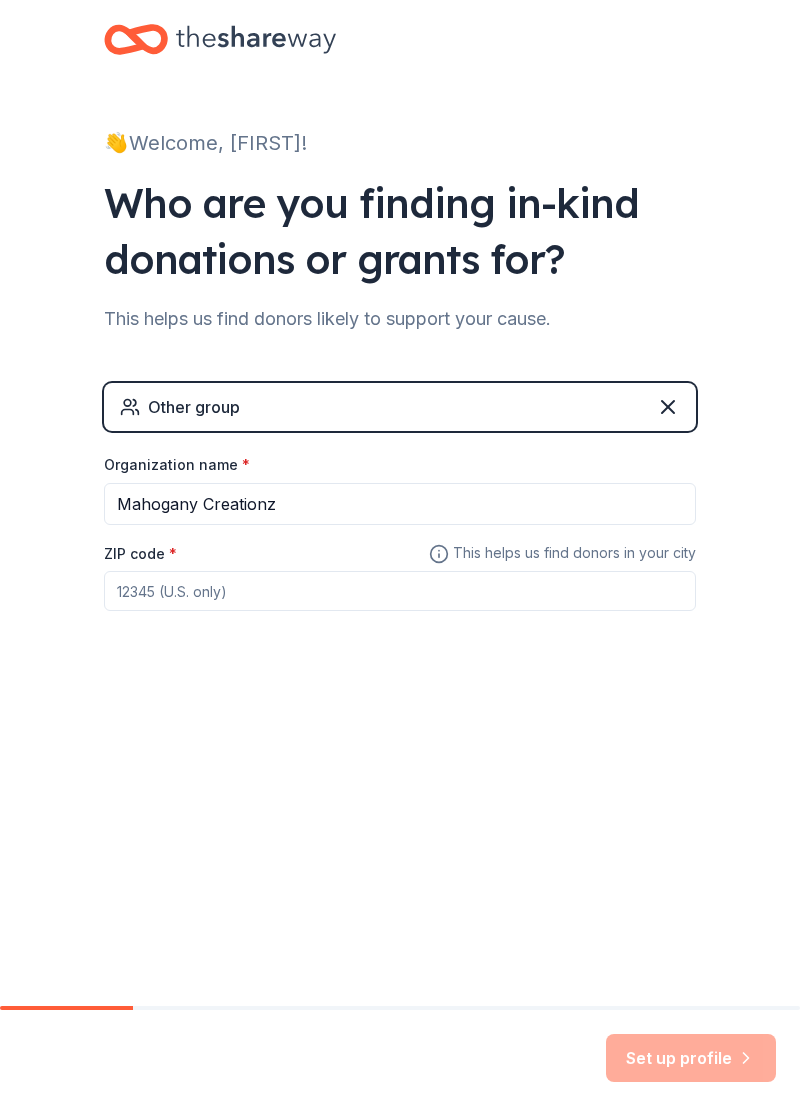 click on "ZIP code *" at bounding box center [400, 591] 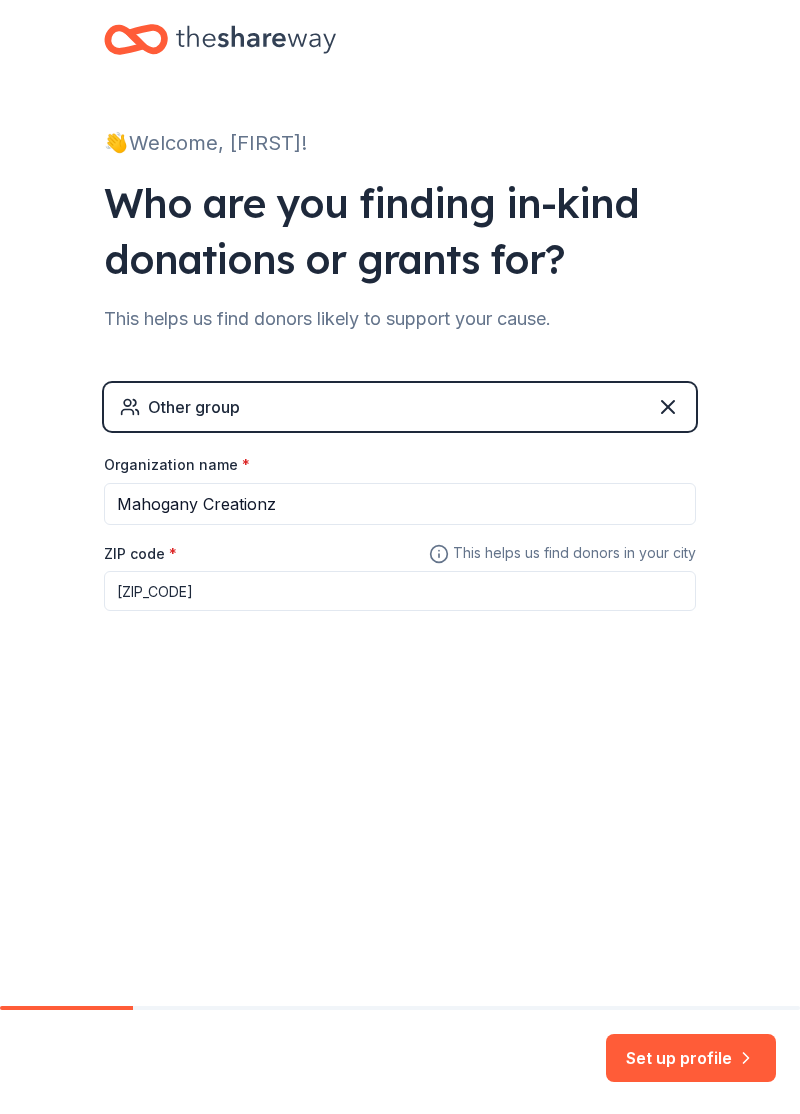 type on "[ZIP_CODE]" 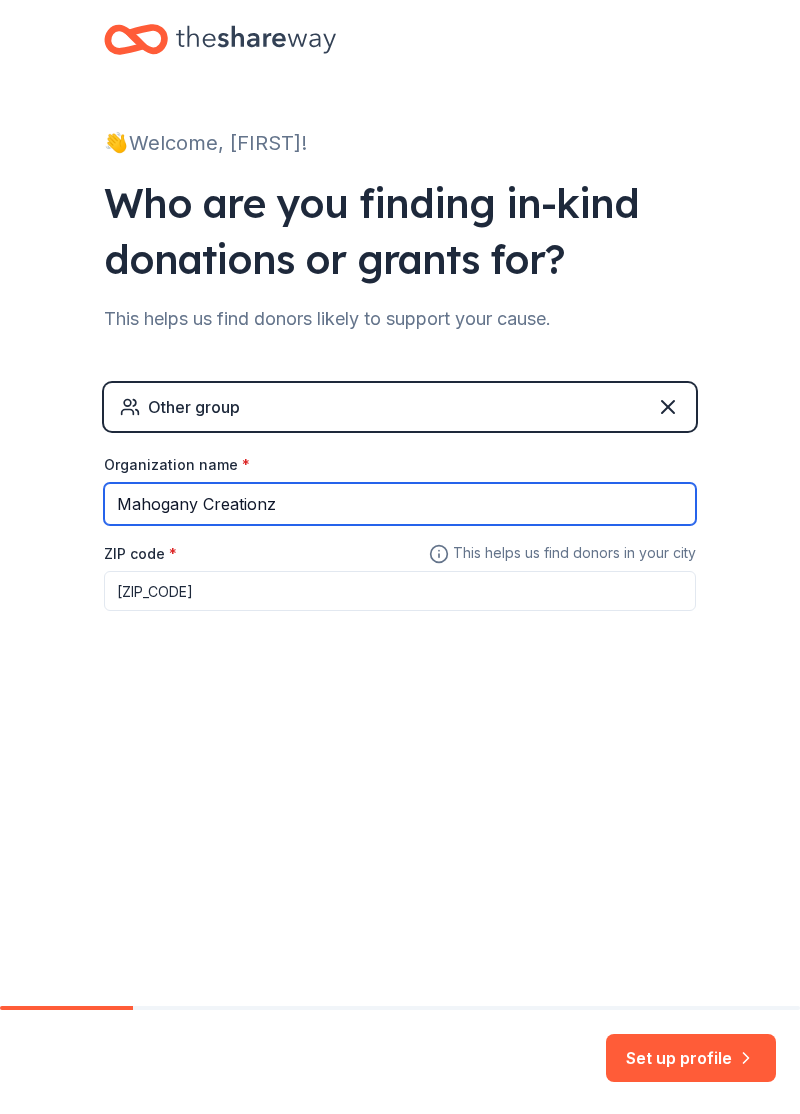 click on "Mahogany Creationz" at bounding box center (400, 504) 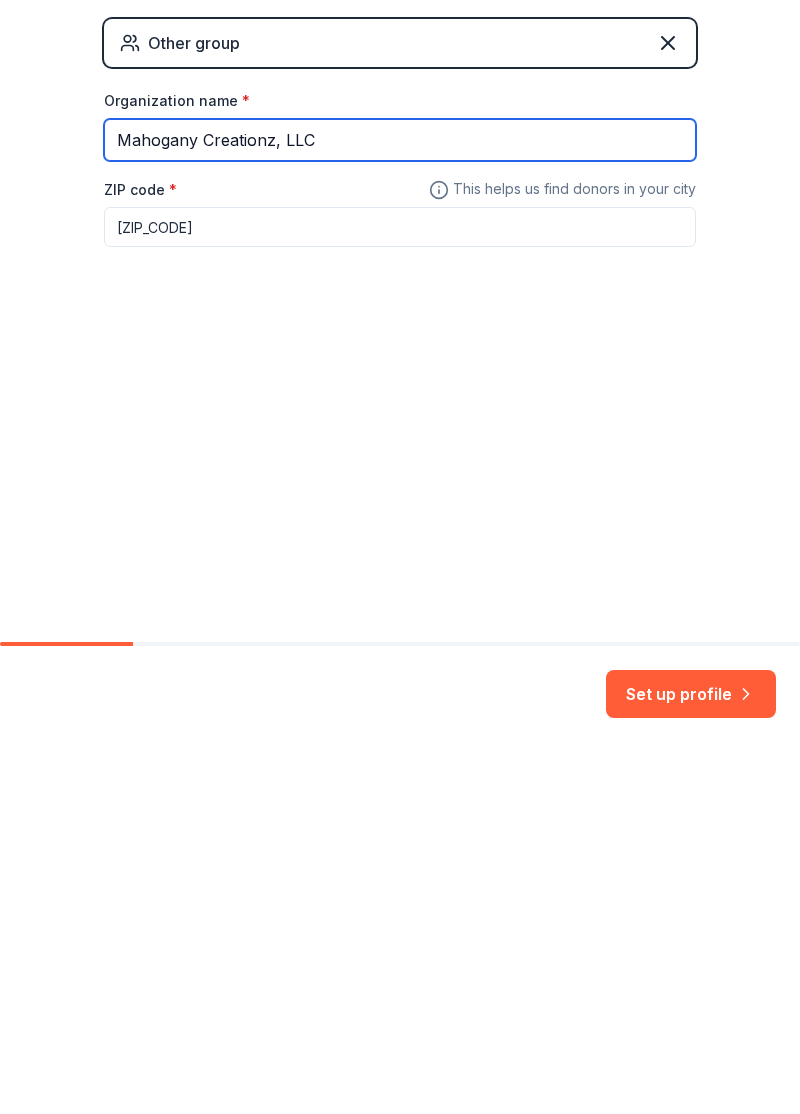 type on "Mahogany Creationz, LLC" 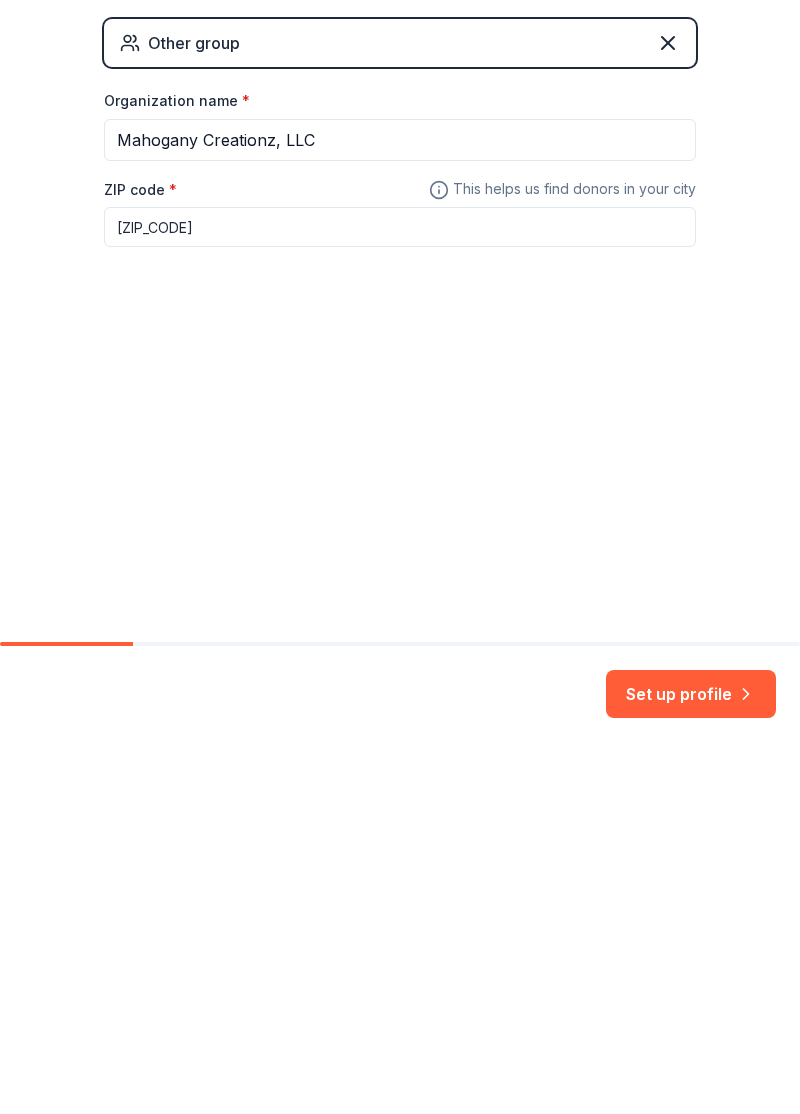 click on "Set up profile" at bounding box center [691, 1058] 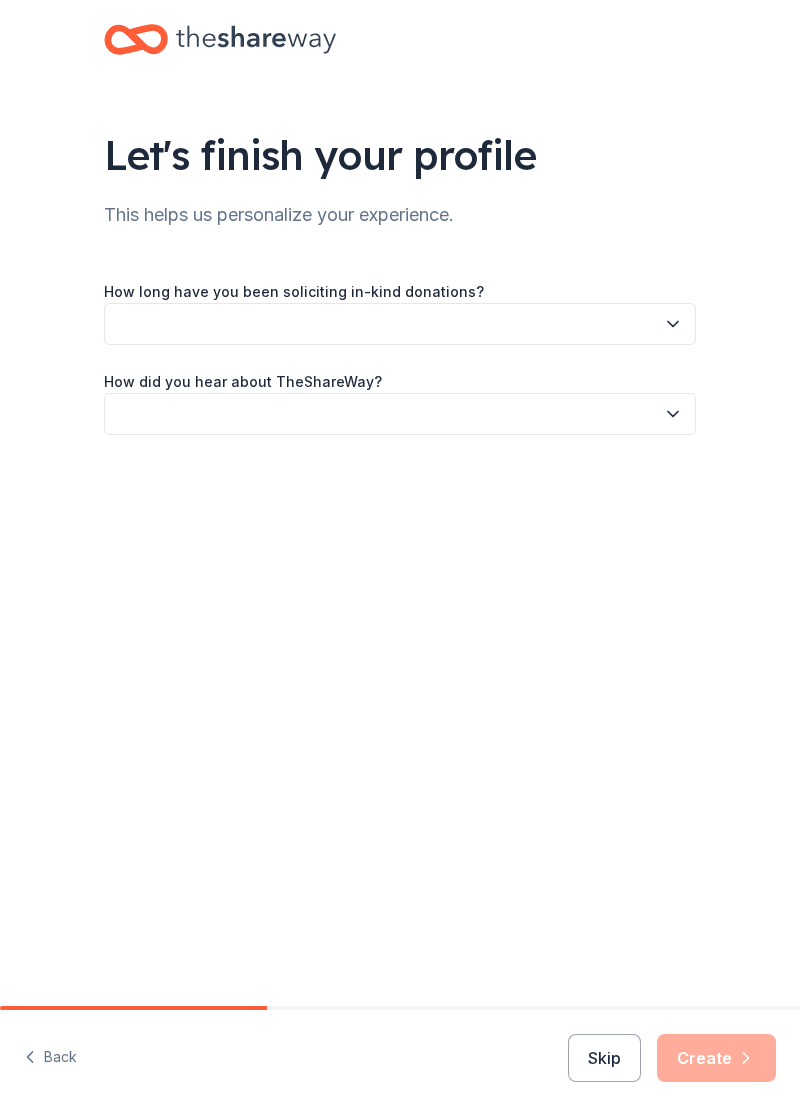 click at bounding box center (400, 324) 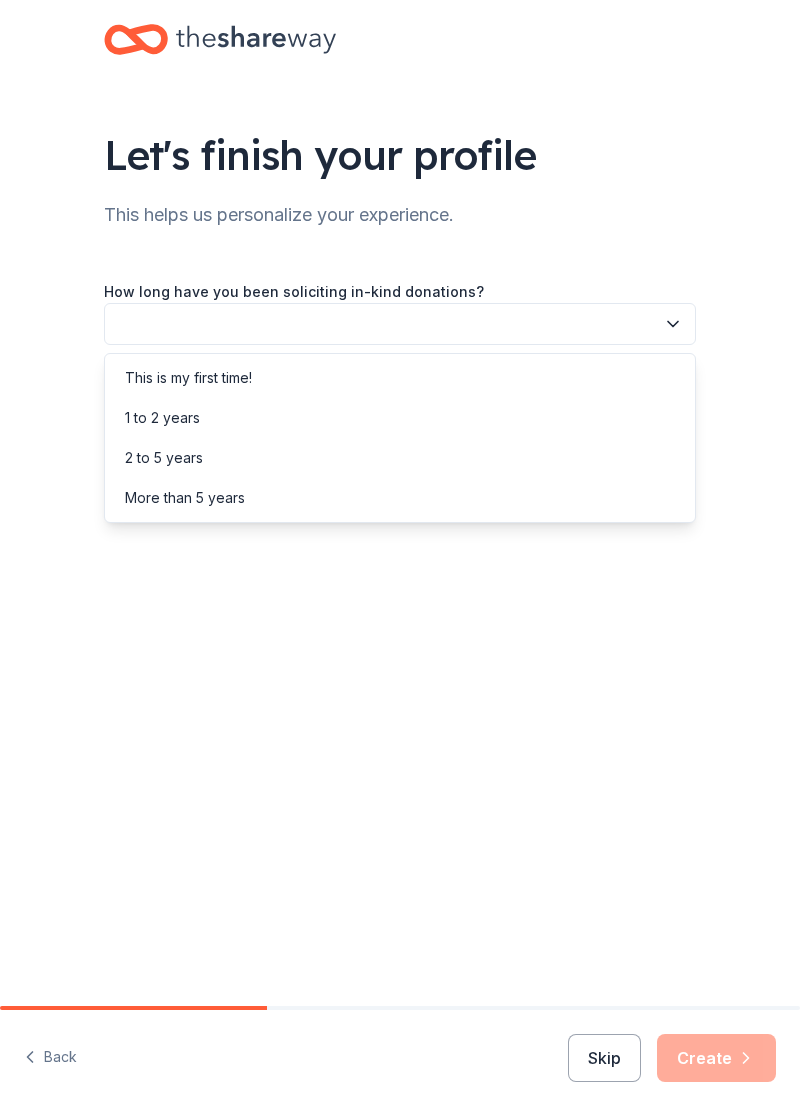 click on "This is my first time!" at bounding box center (400, 378) 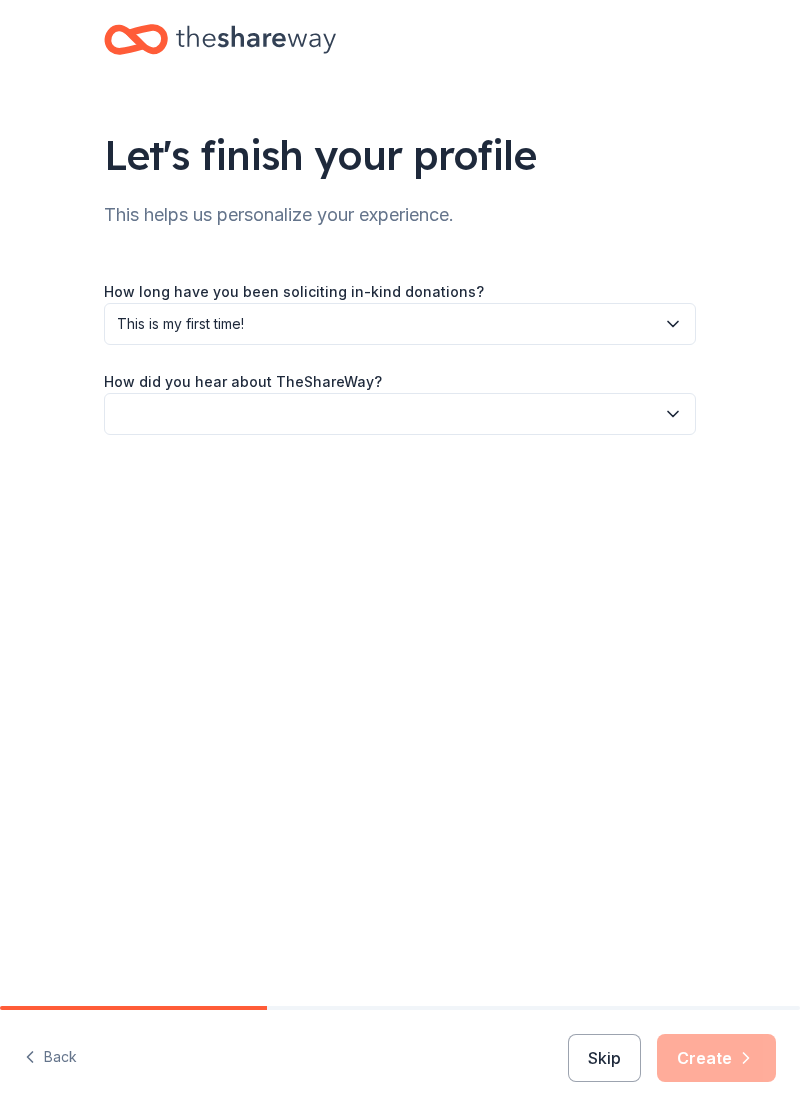 click at bounding box center [400, 414] 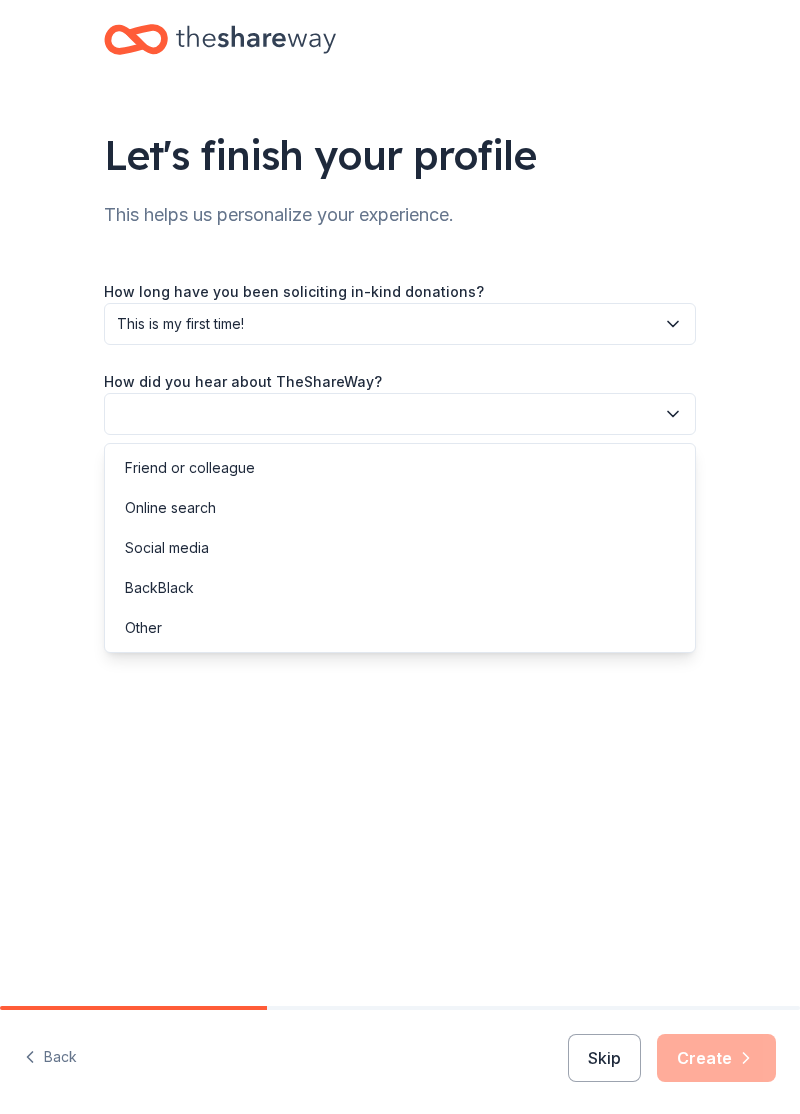 click on "Social media" at bounding box center (167, 548) 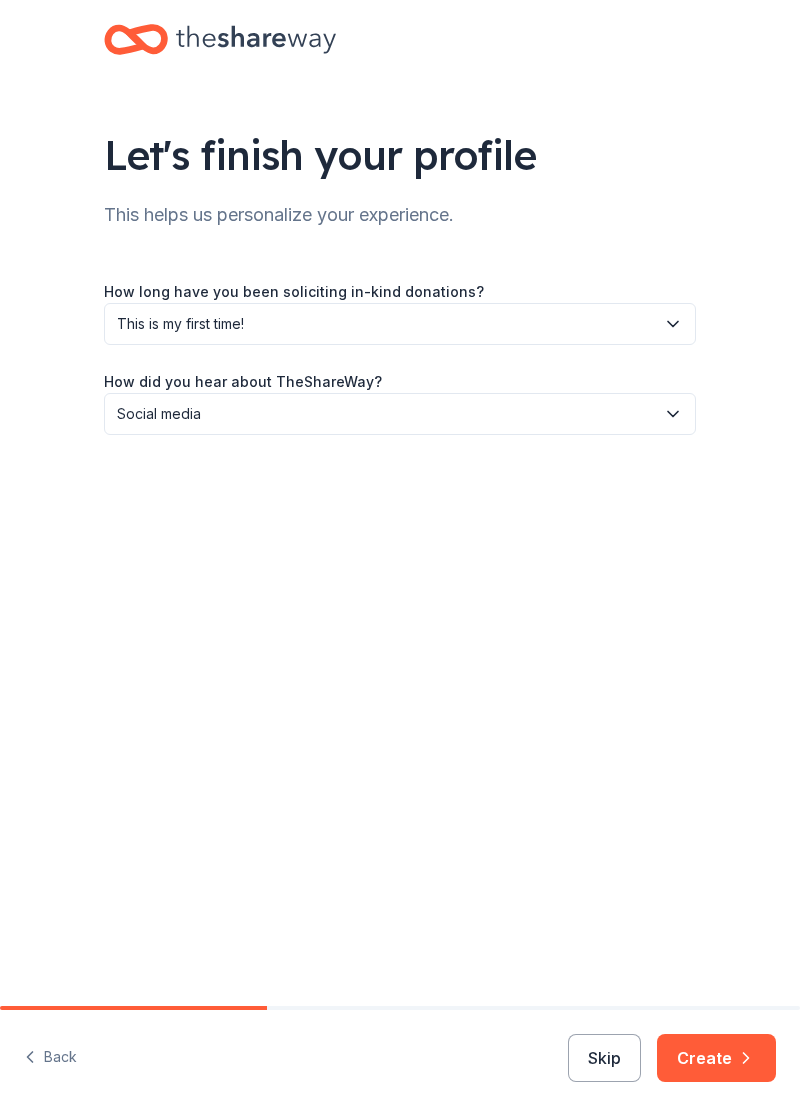 click on "Create" at bounding box center [716, 1058] 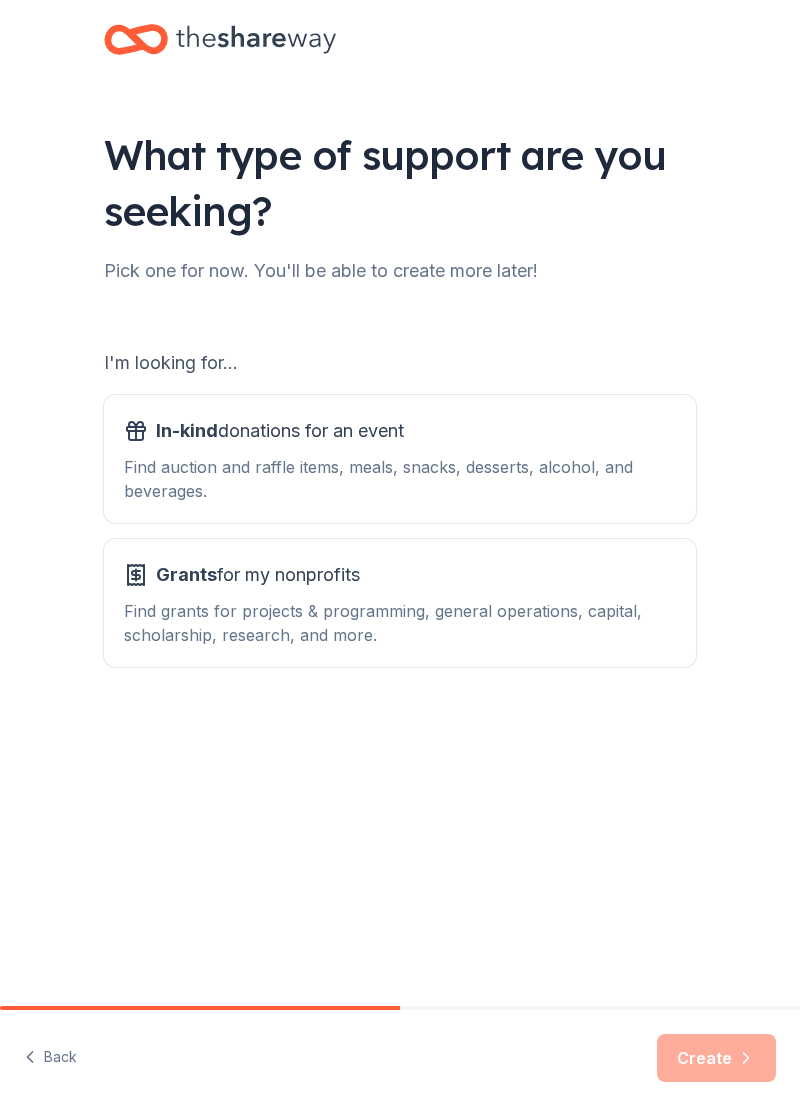 click on "Back" at bounding box center [50, 1058] 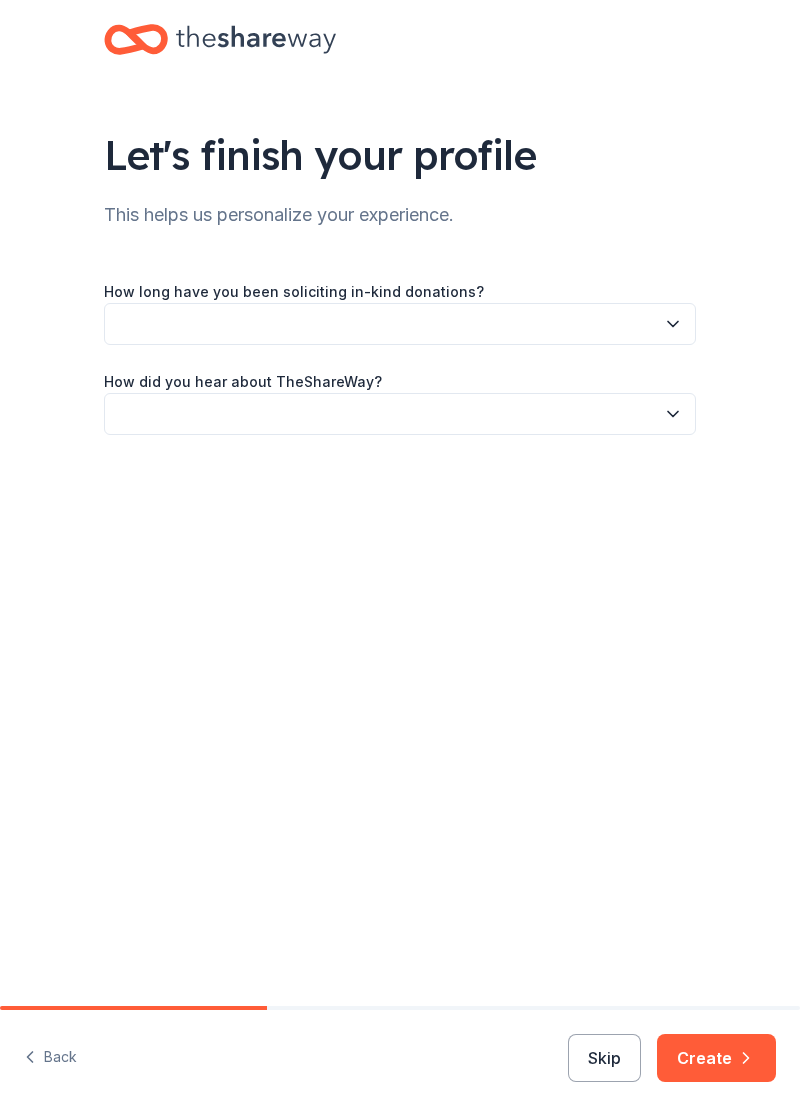 click on "Back" at bounding box center (50, 1058) 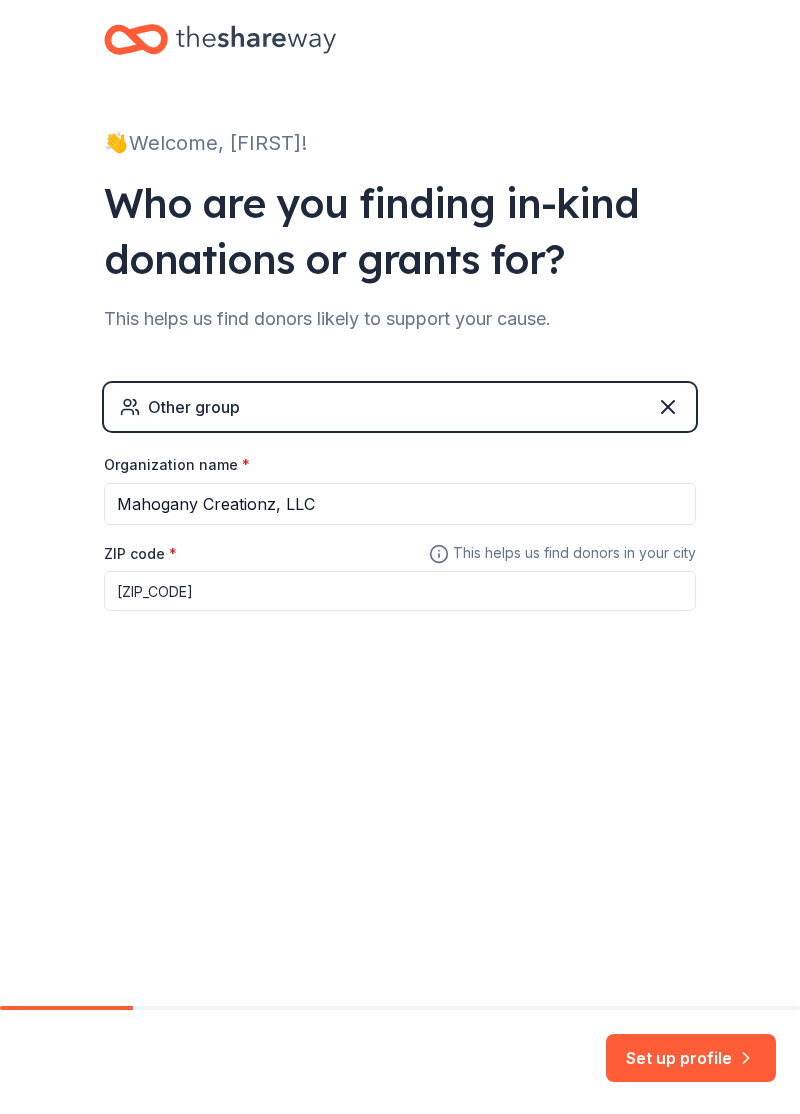 click on "Set up profile" at bounding box center (691, 1058) 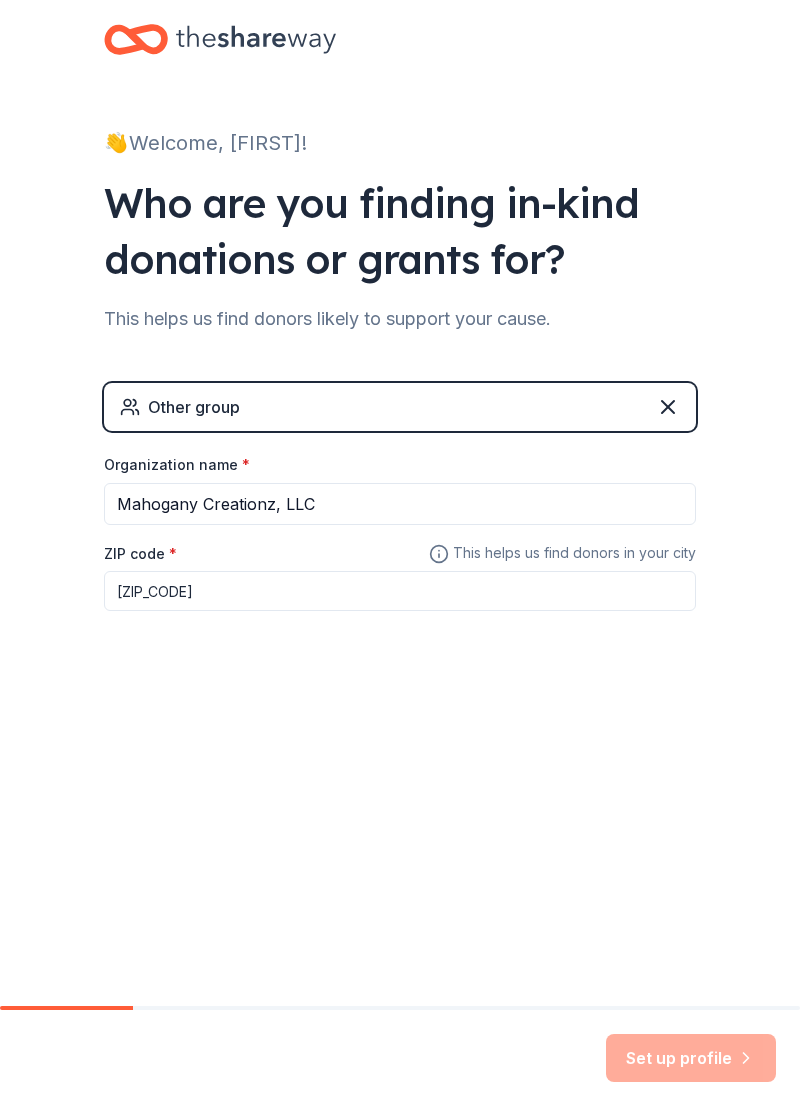 click on "Set up profile" at bounding box center (691, 1058) 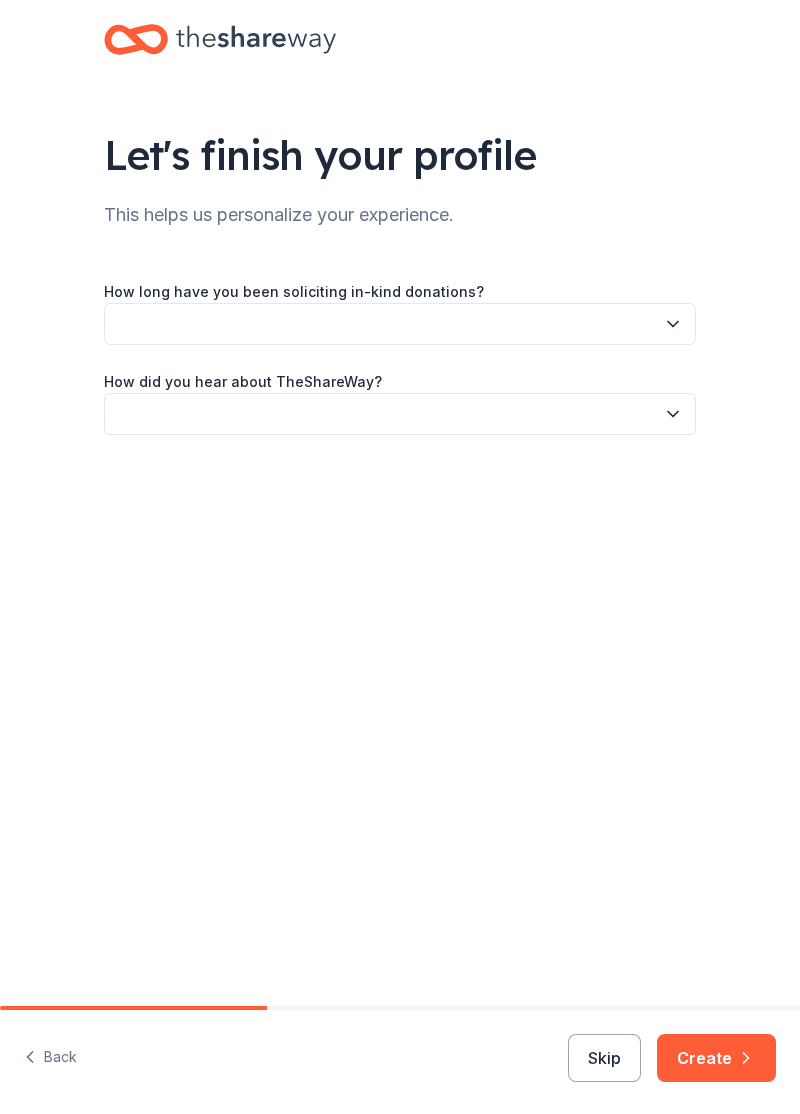click at bounding box center (400, 324) 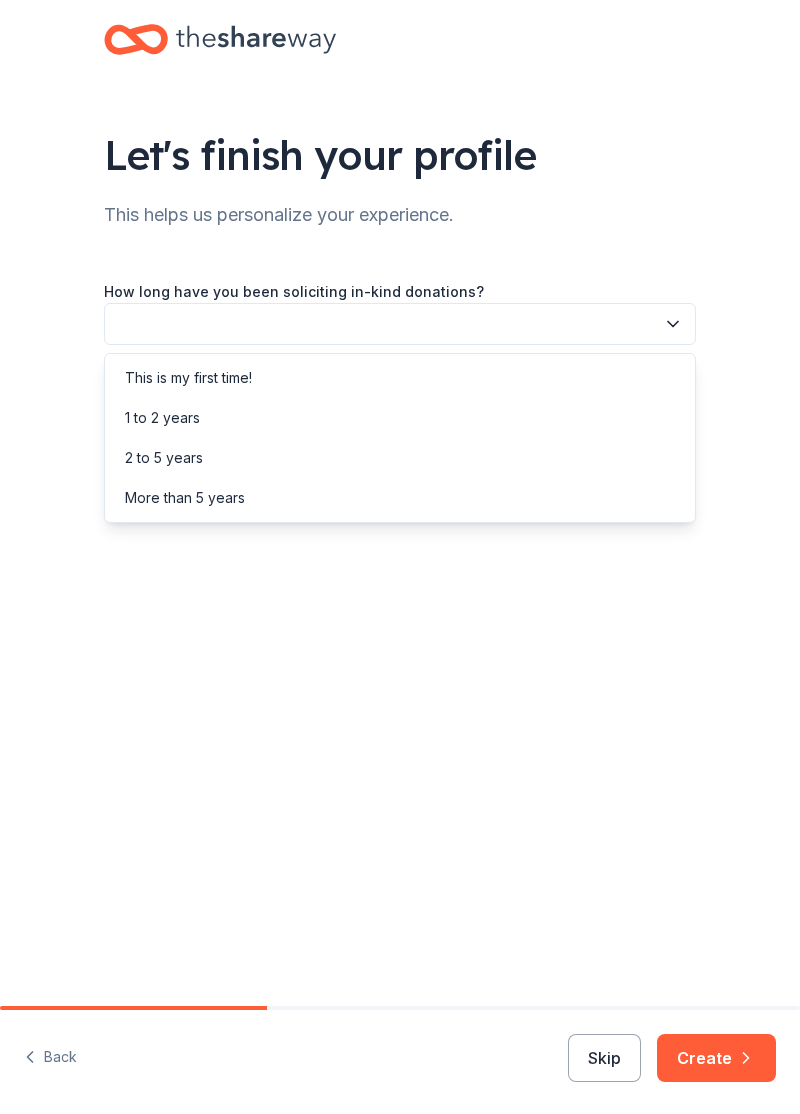 click on "This is my first time!" at bounding box center (188, 378) 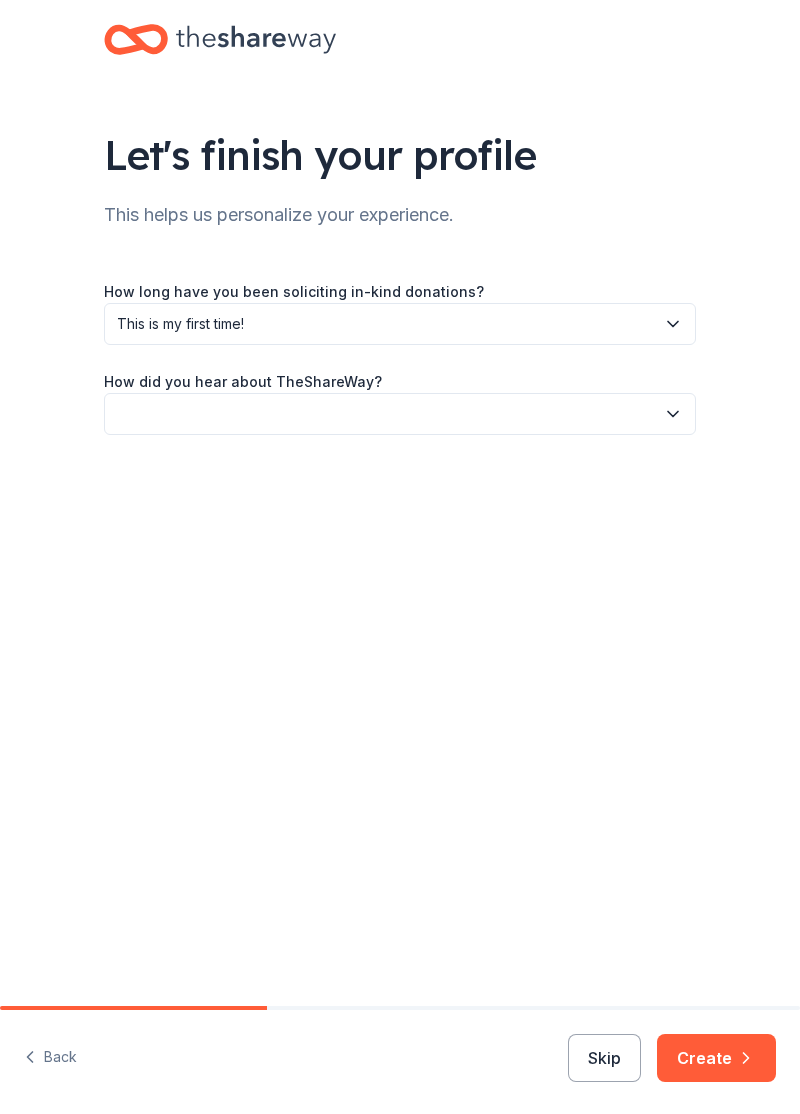 click at bounding box center (400, 414) 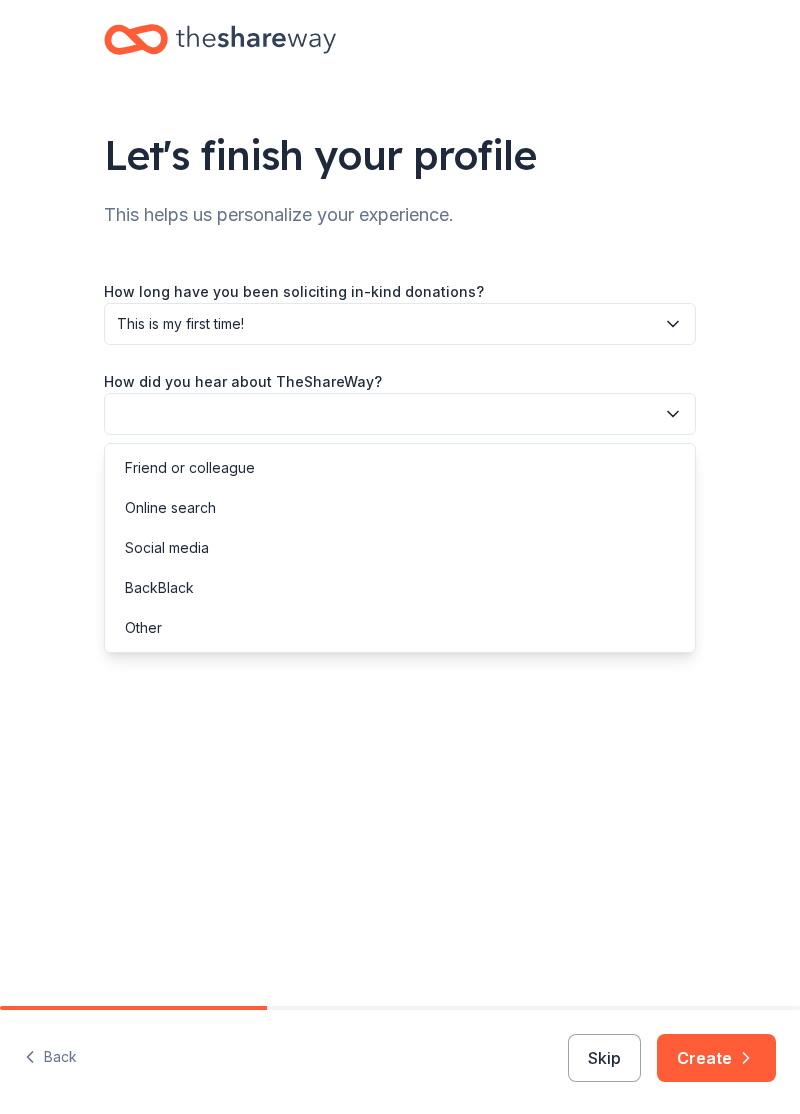 click on "Social media" at bounding box center [167, 548] 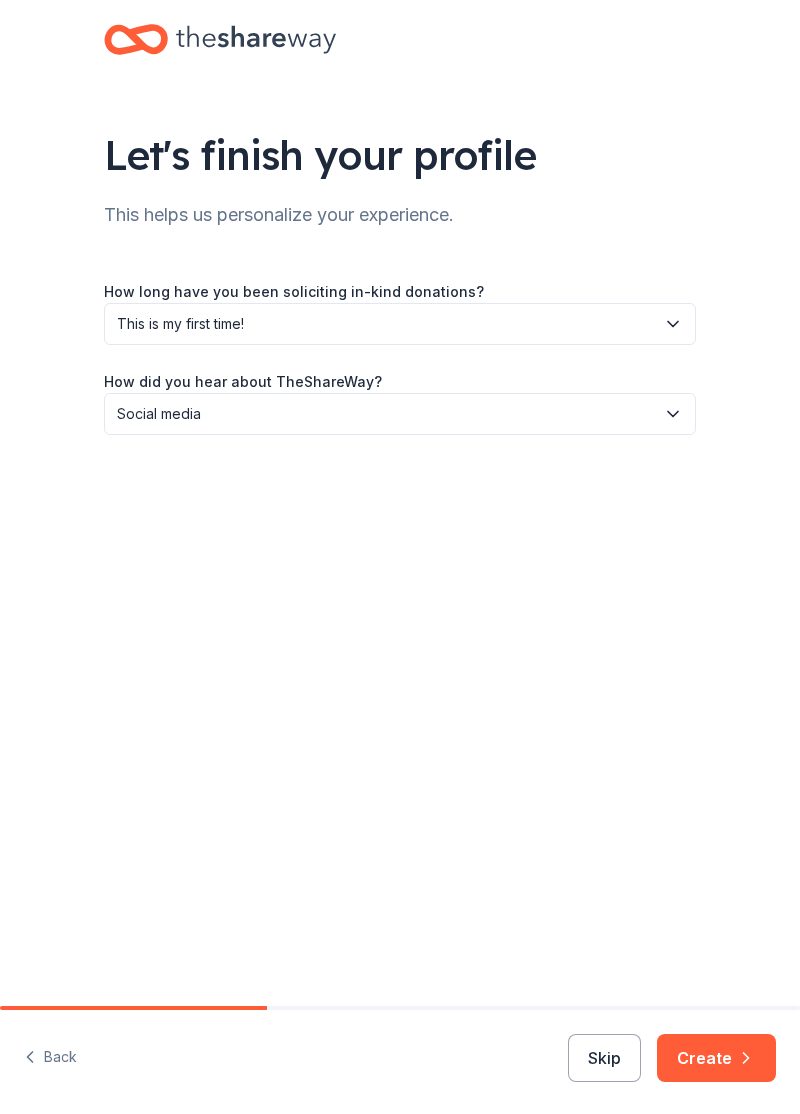 click on "Create" at bounding box center (716, 1058) 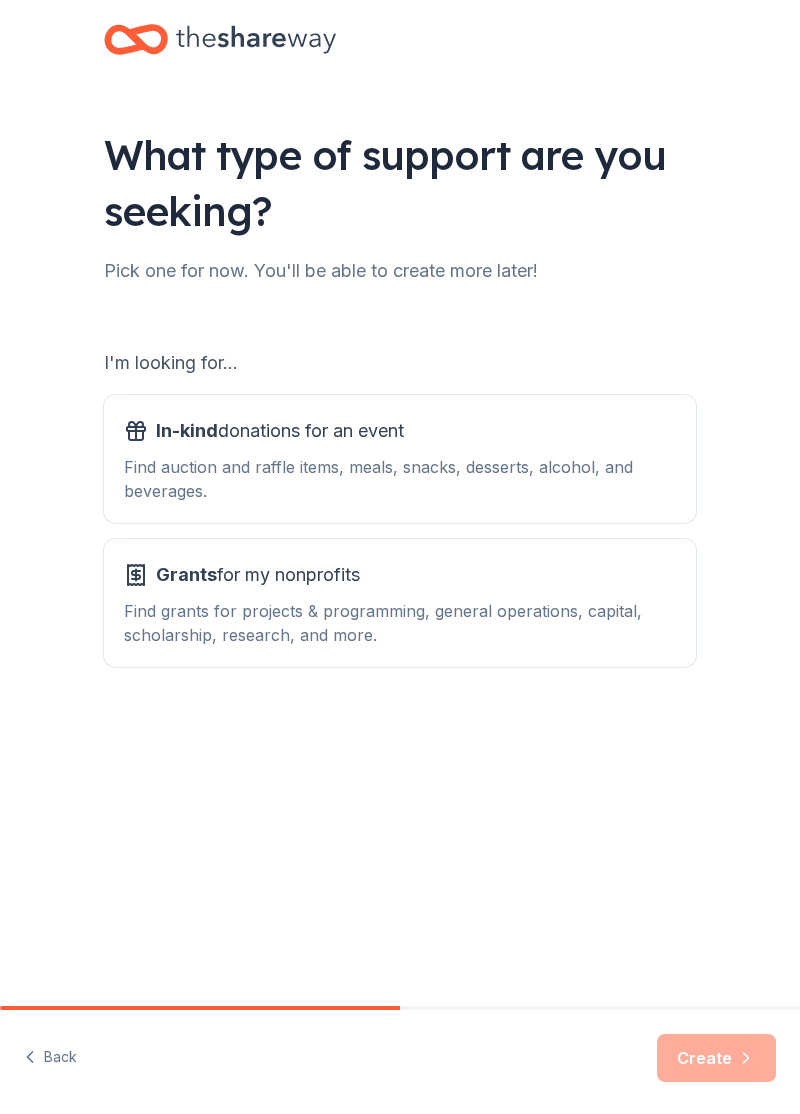 click on "Find auction and raffle items, meals, snacks, desserts, alcohol, and beverages." at bounding box center [400, 479] 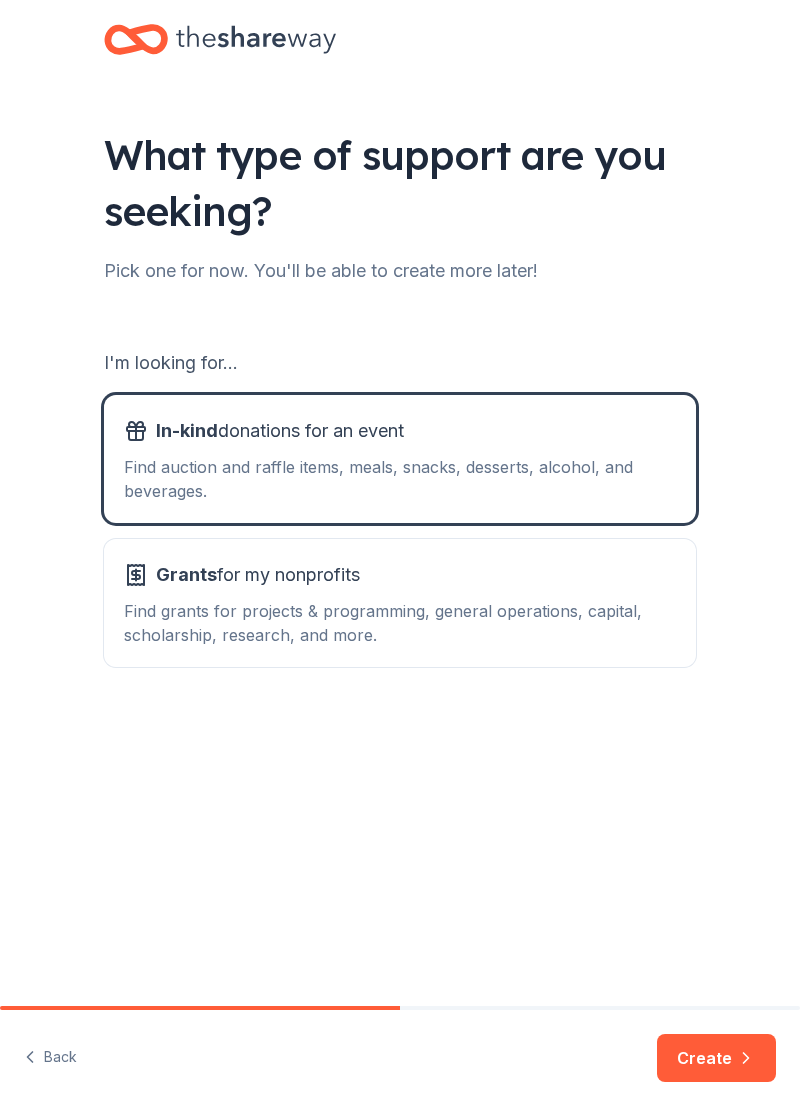 click on "Create" at bounding box center (716, 1058) 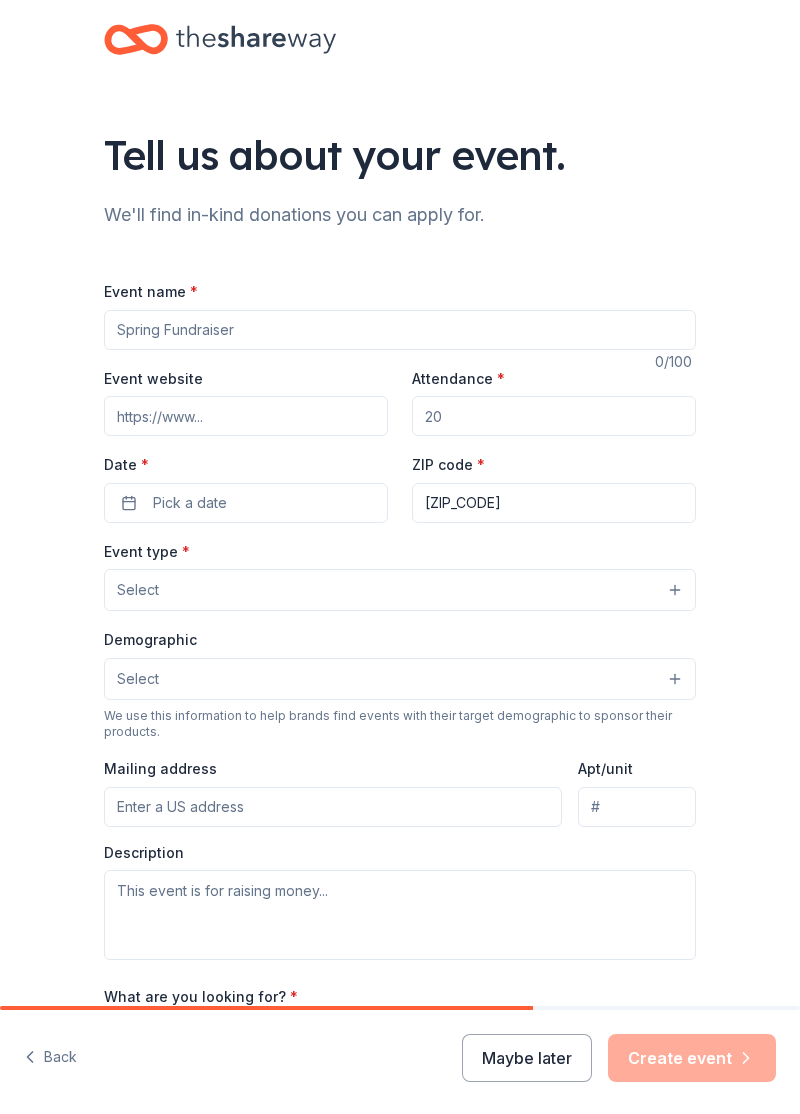 click on "Back" at bounding box center (50, 1058) 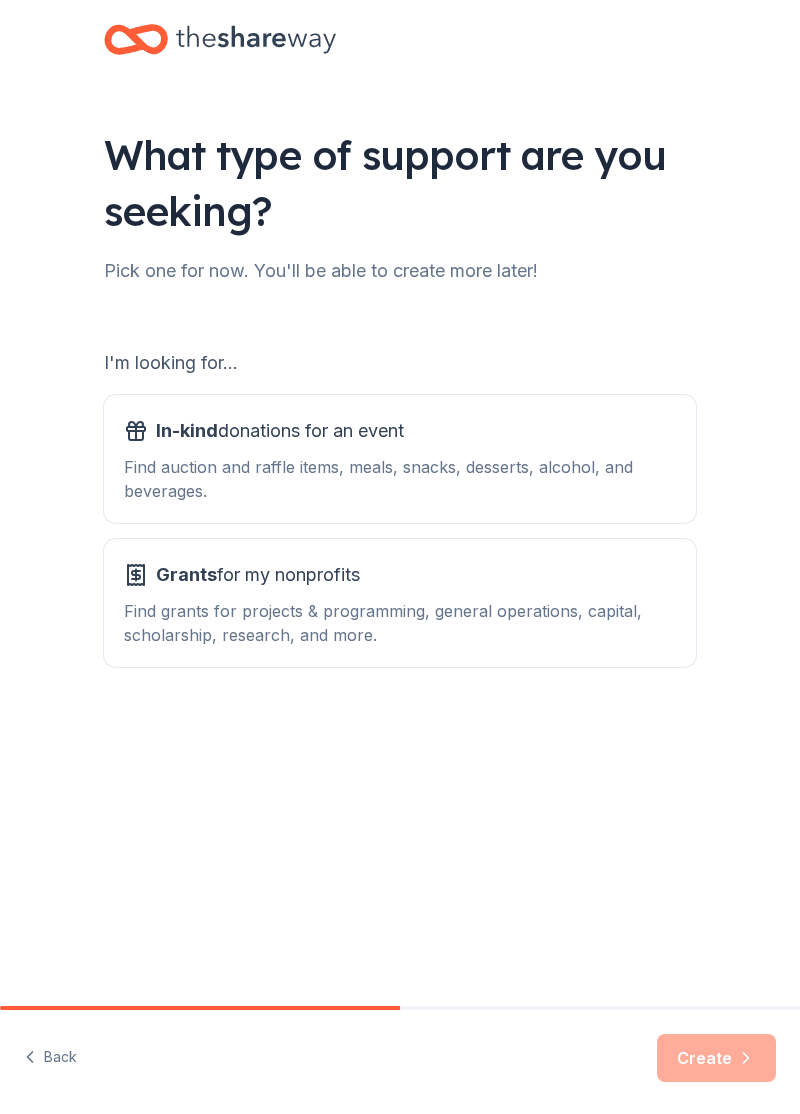 click on "Back" at bounding box center [50, 1058] 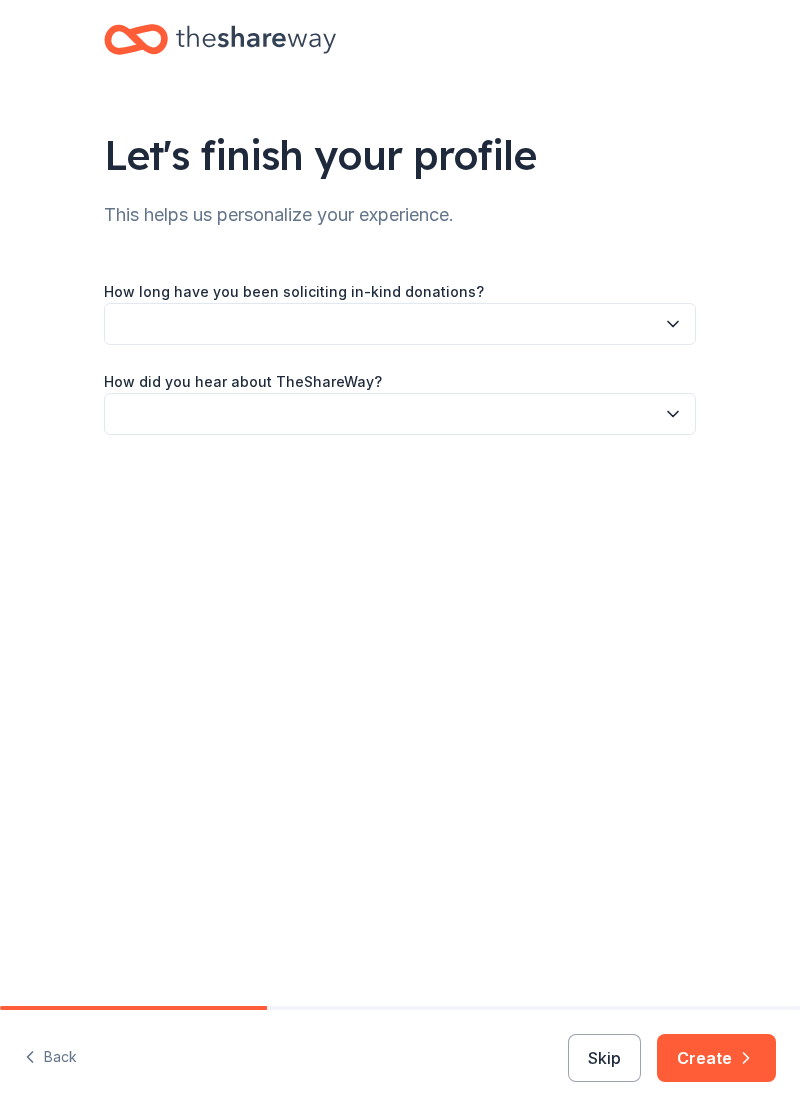 click on "Back" at bounding box center [50, 1058] 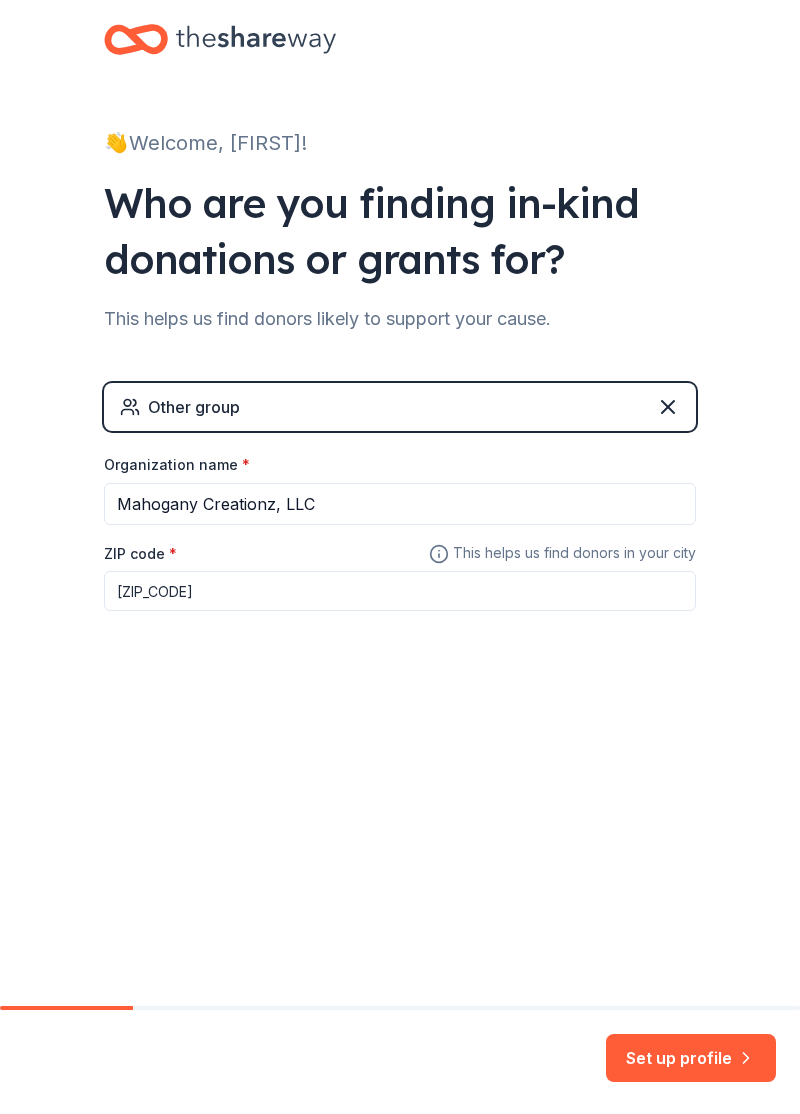 click 